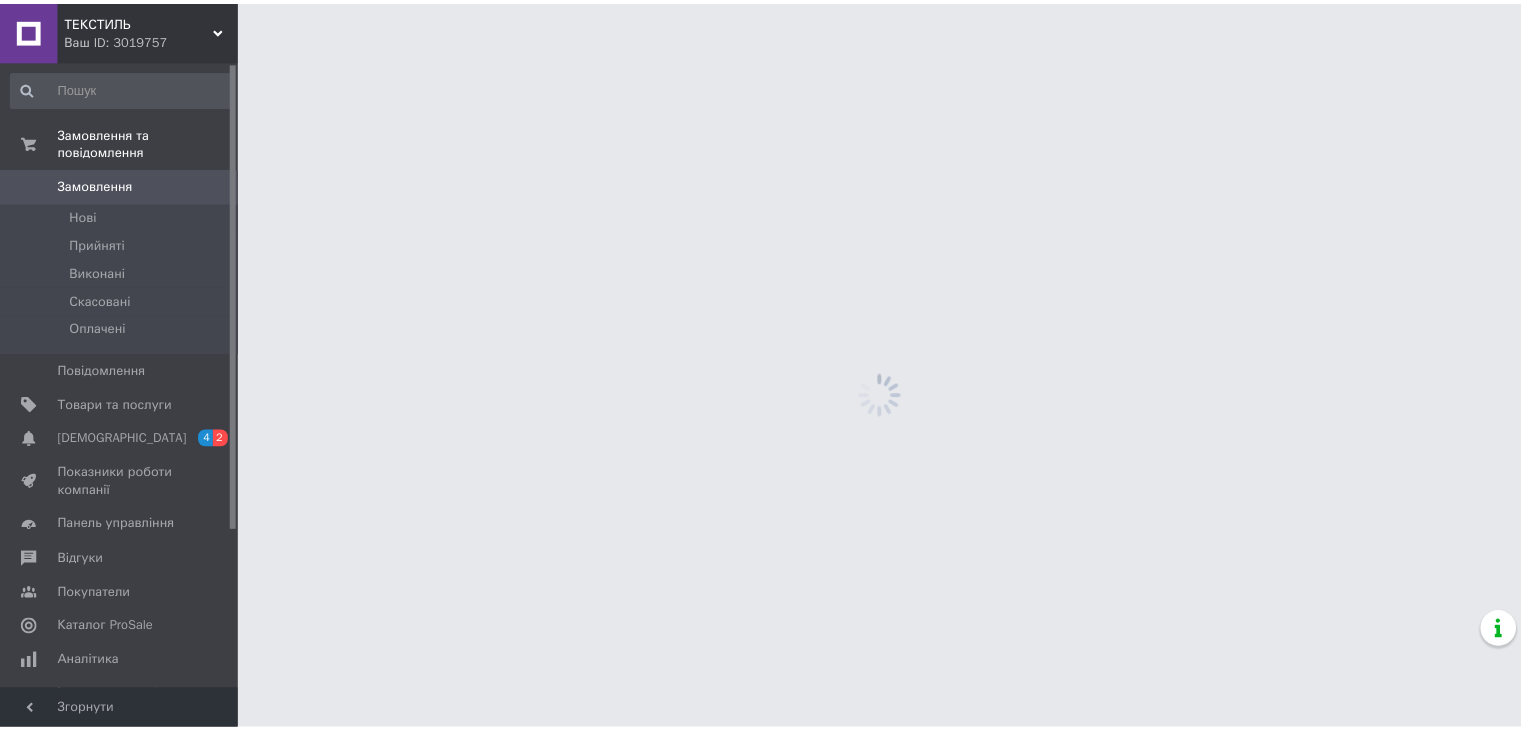 scroll, scrollTop: 0, scrollLeft: 0, axis: both 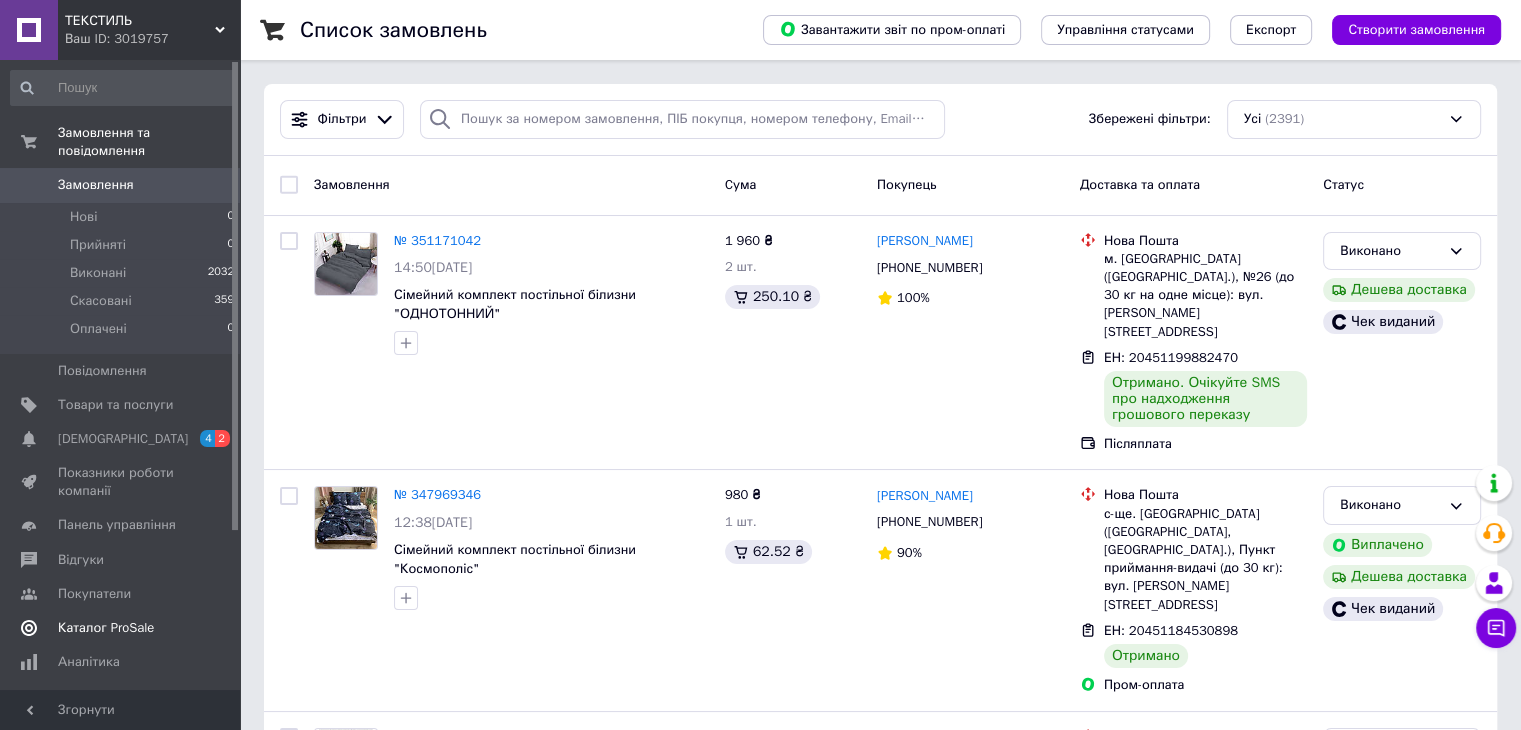 click on "Каталог ProSale" at bounding box center [106, 628] 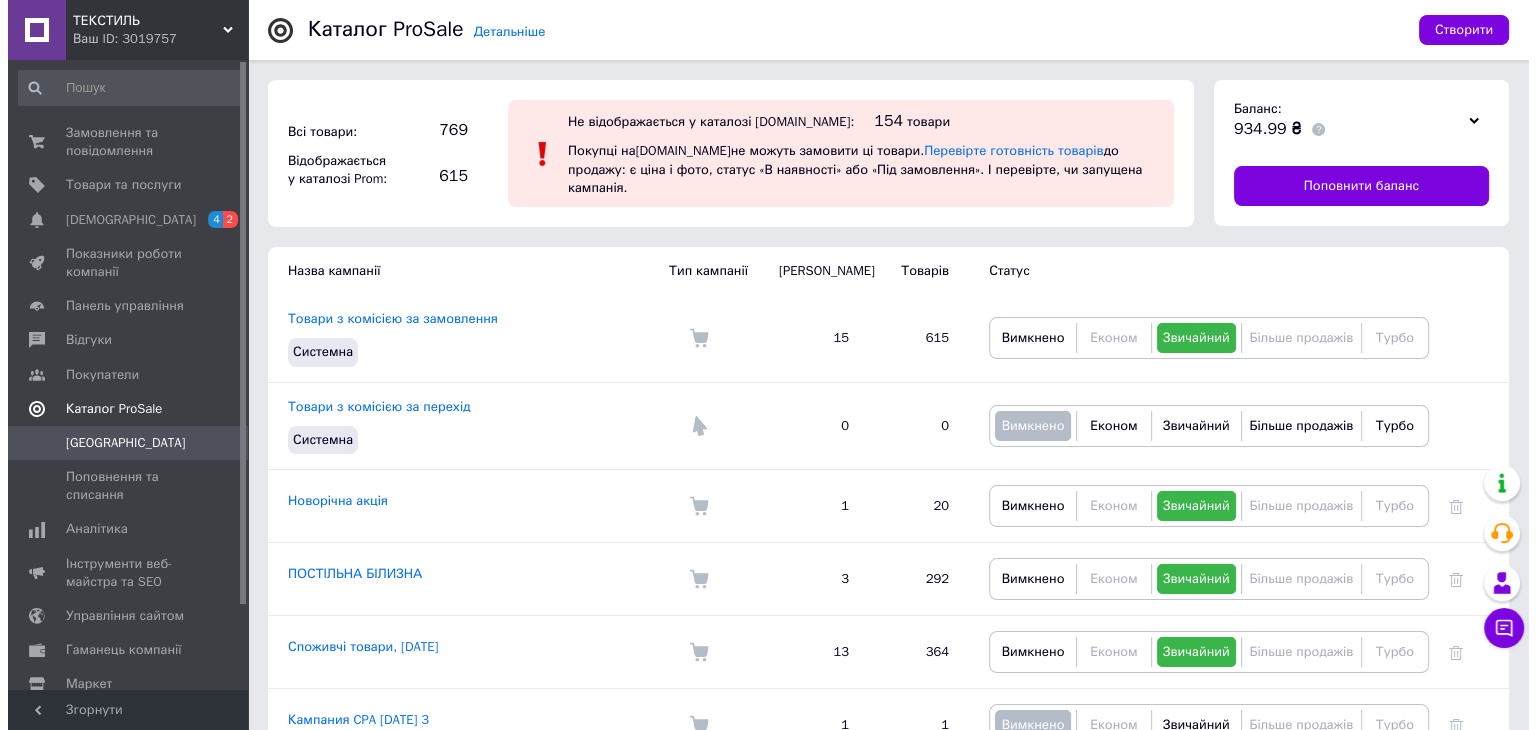 scroll, scrollTop: 98, scrollLeft: 0, axis: vertical 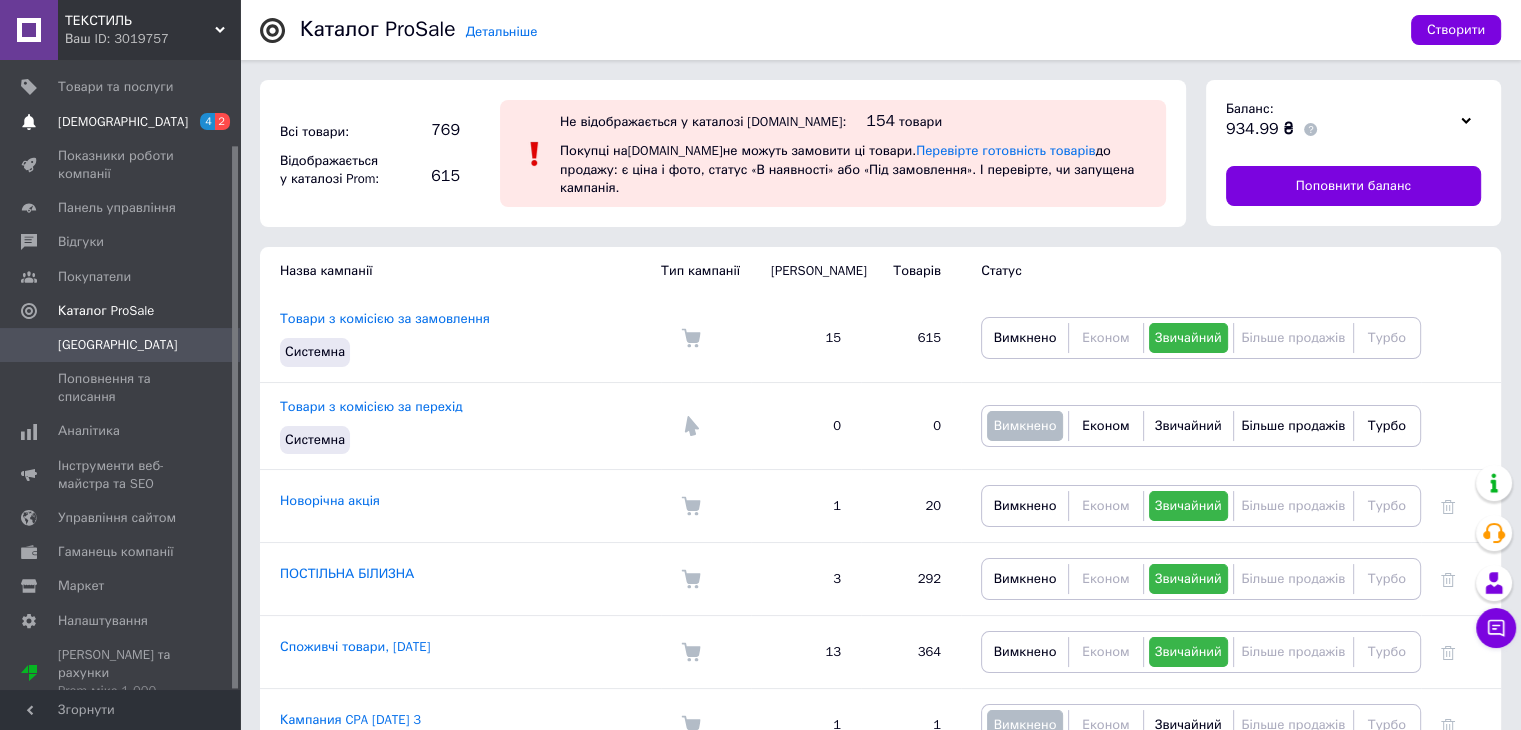 click on "[DEMOGRAPHIC_DATA]" at bounding box center [123, 122] 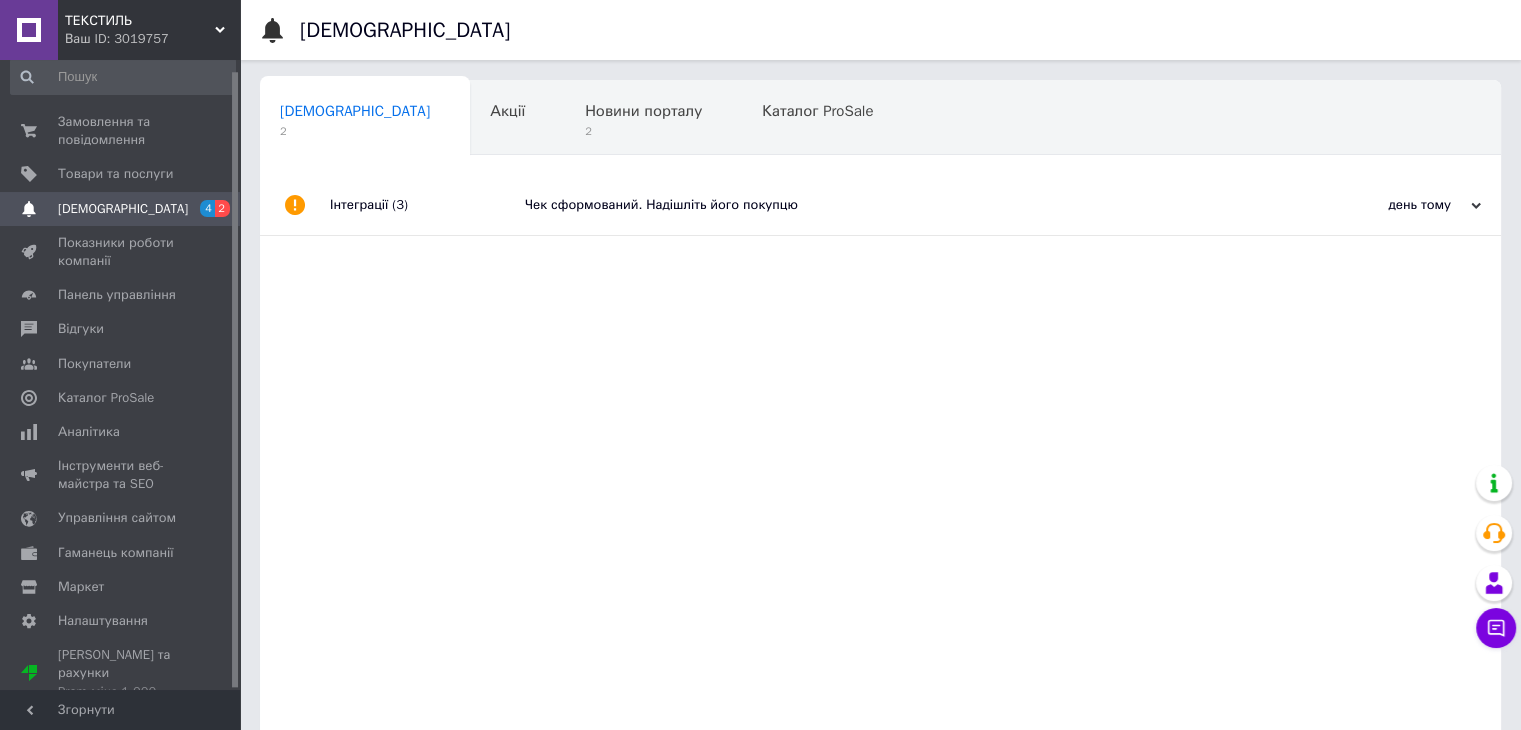 click on "Чек сформований. Надішліть його покупцю" at bounding box center (903, 205) 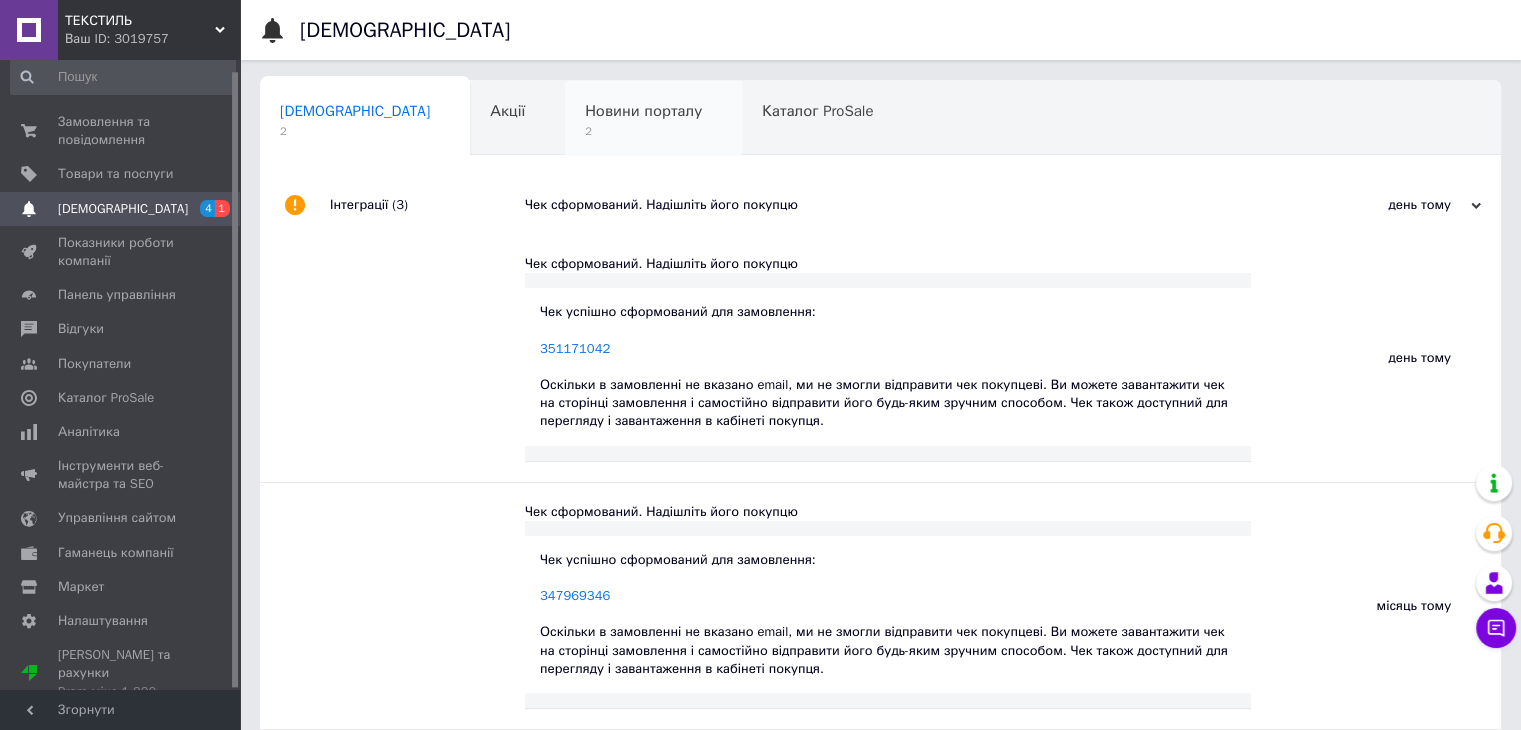 click on "Новини порталу" at bounding box center [643, 111] 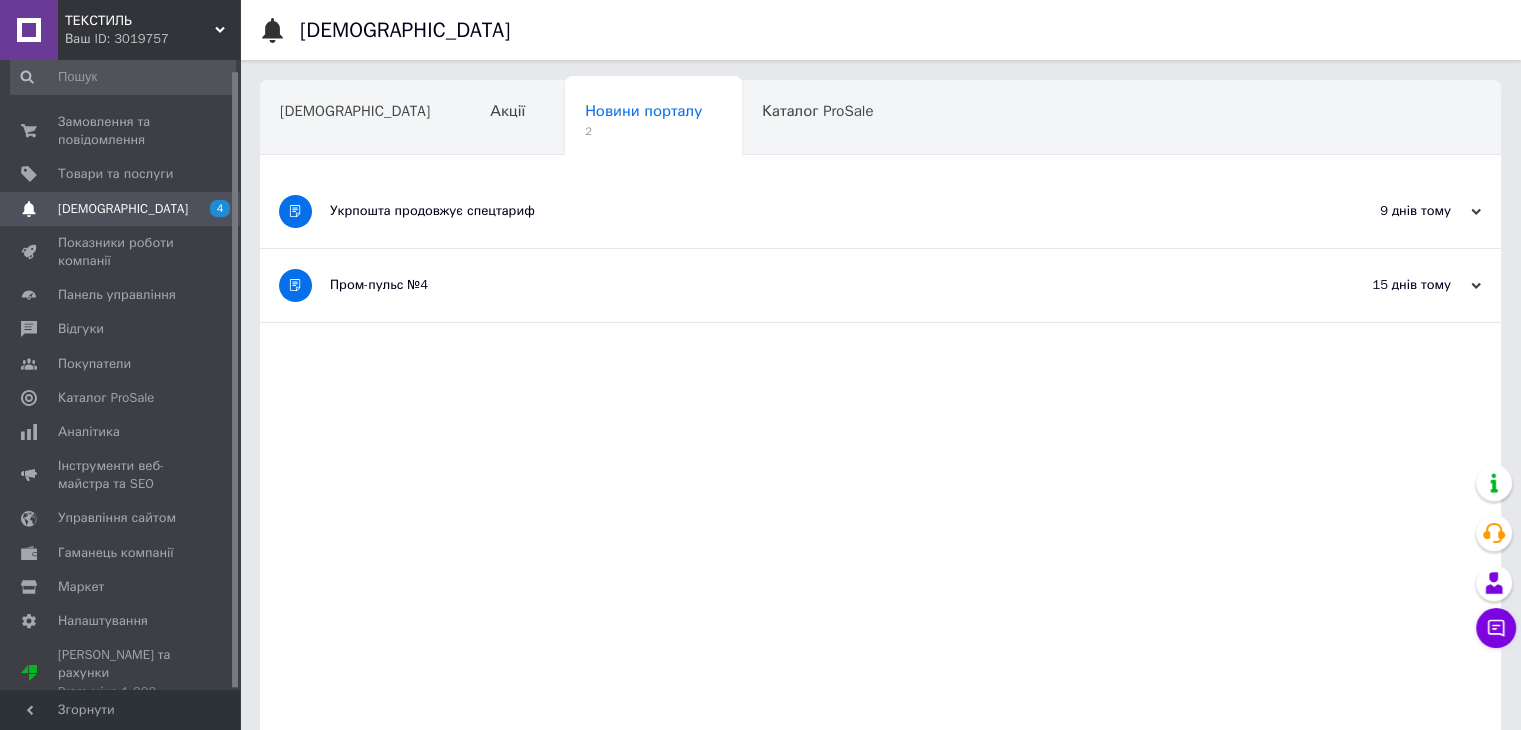click on "Укрпошта продовжує спецтариф" at bounding box center (805, 211) 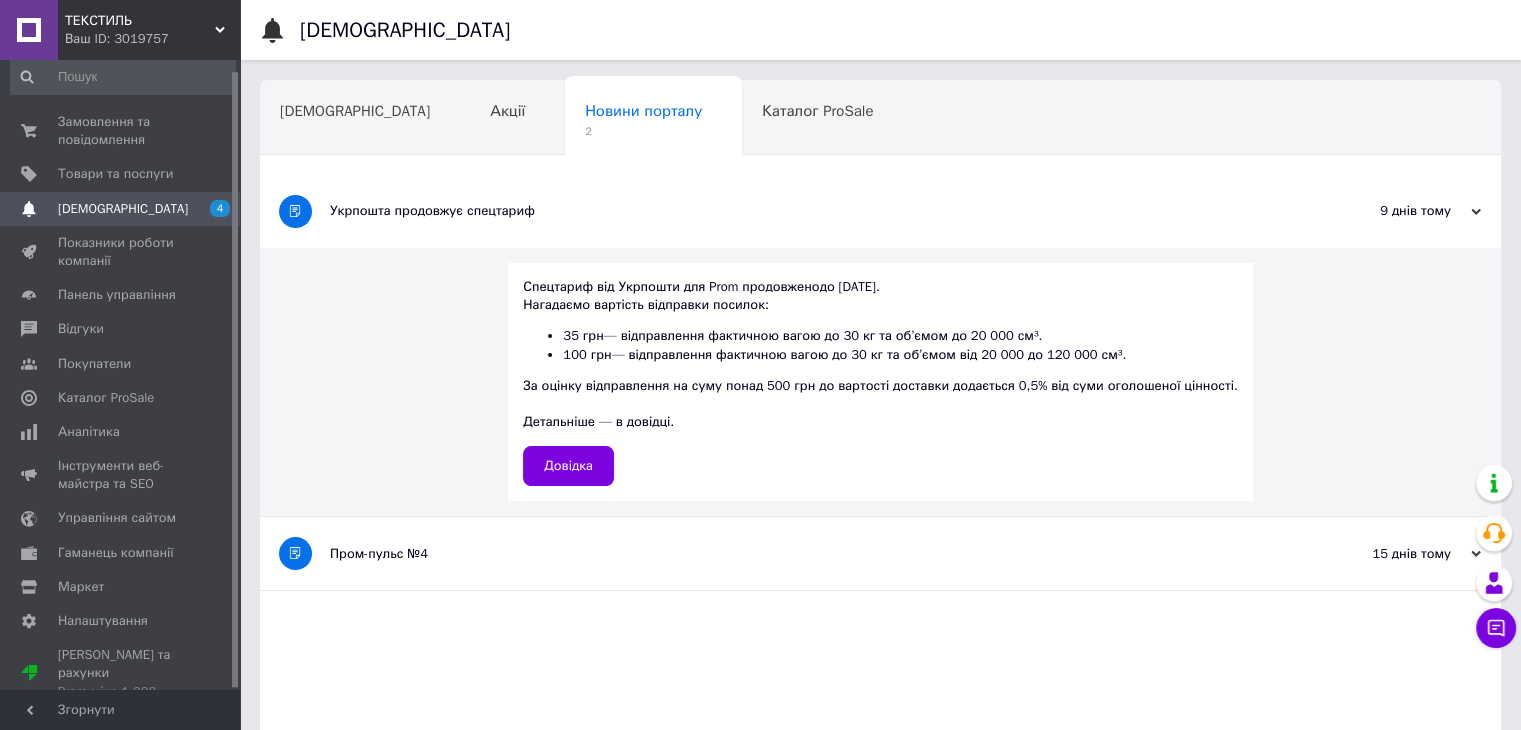 click on "Навчання та заходи 2" at bounding box center (361, 195) 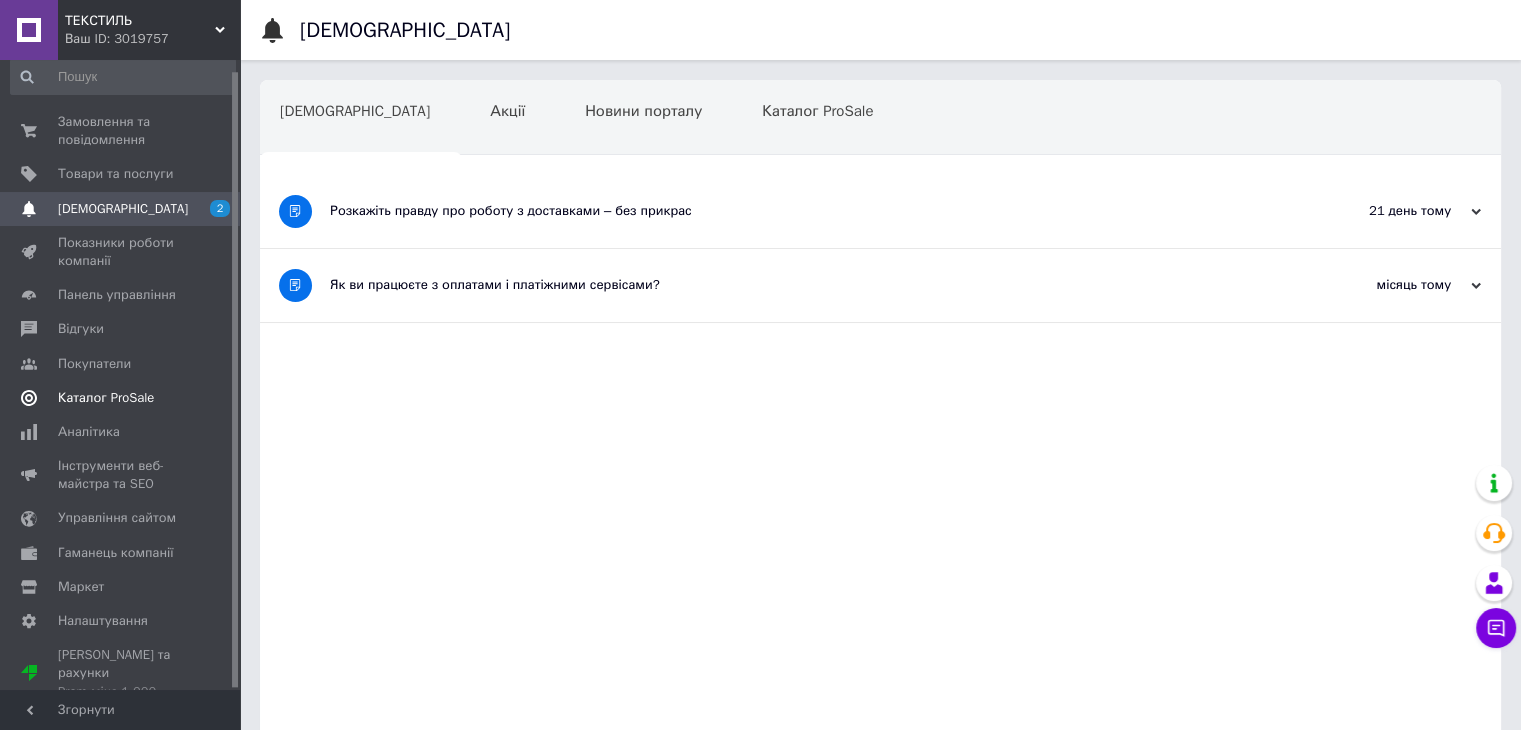 click on "Каталог ProSale" at bounding box center [106, 398] 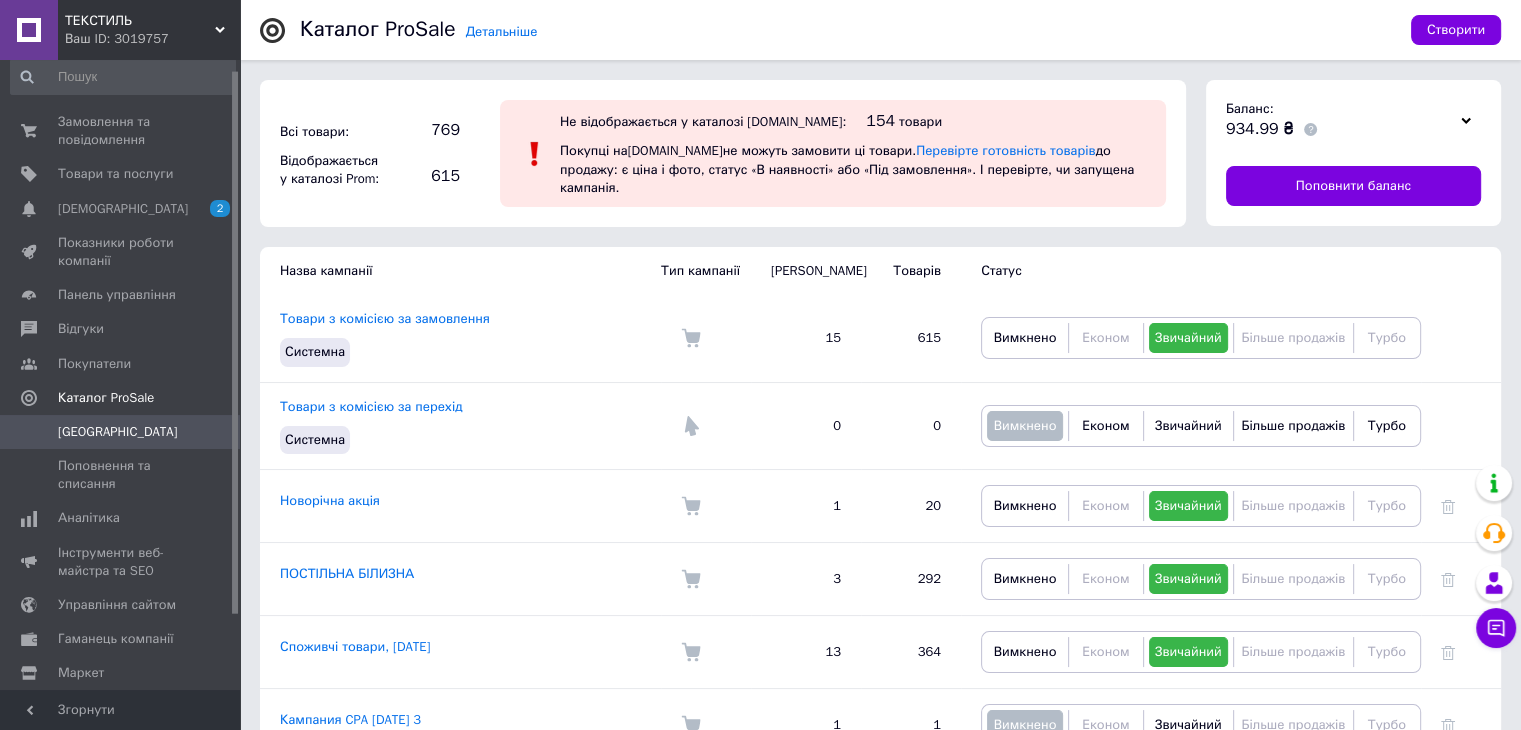 click 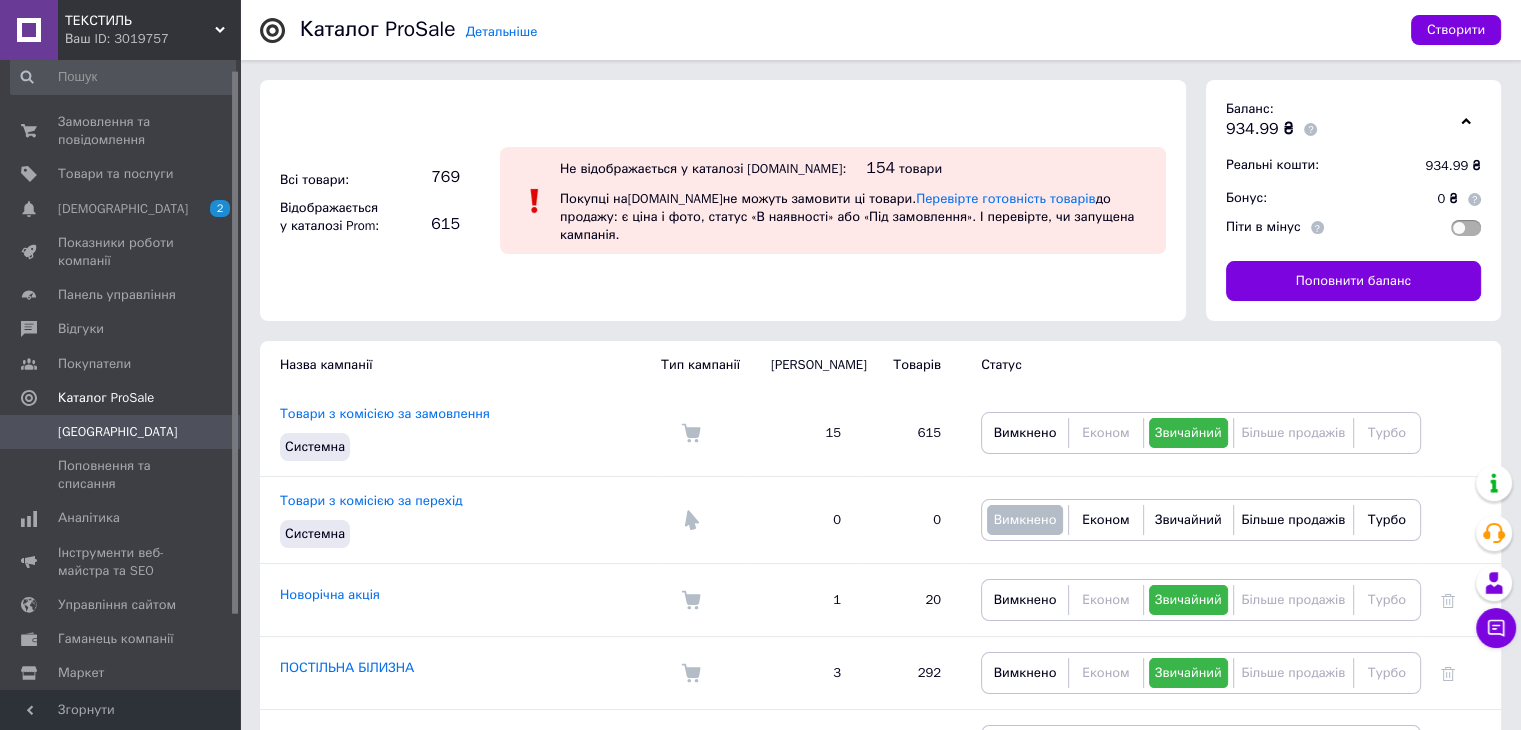 click 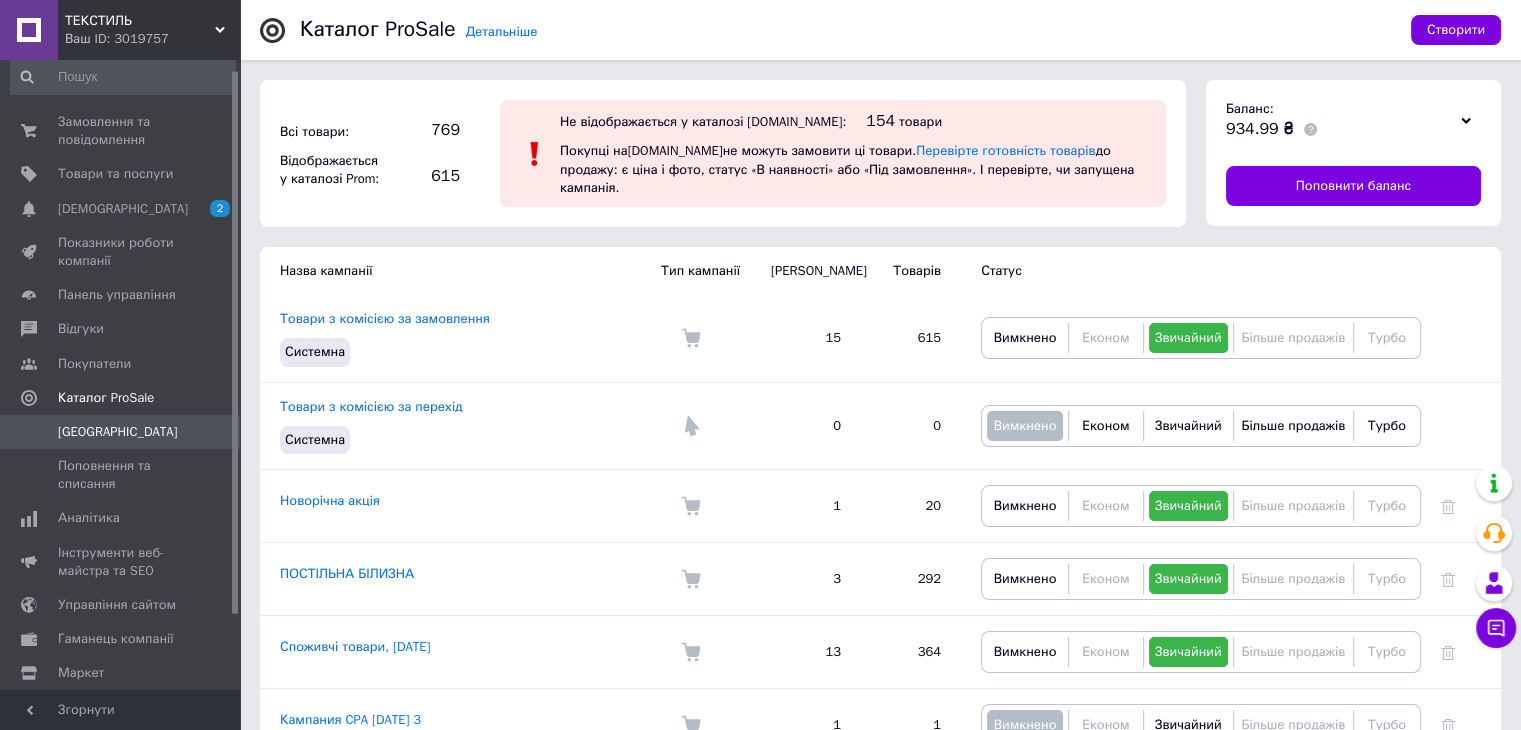 click 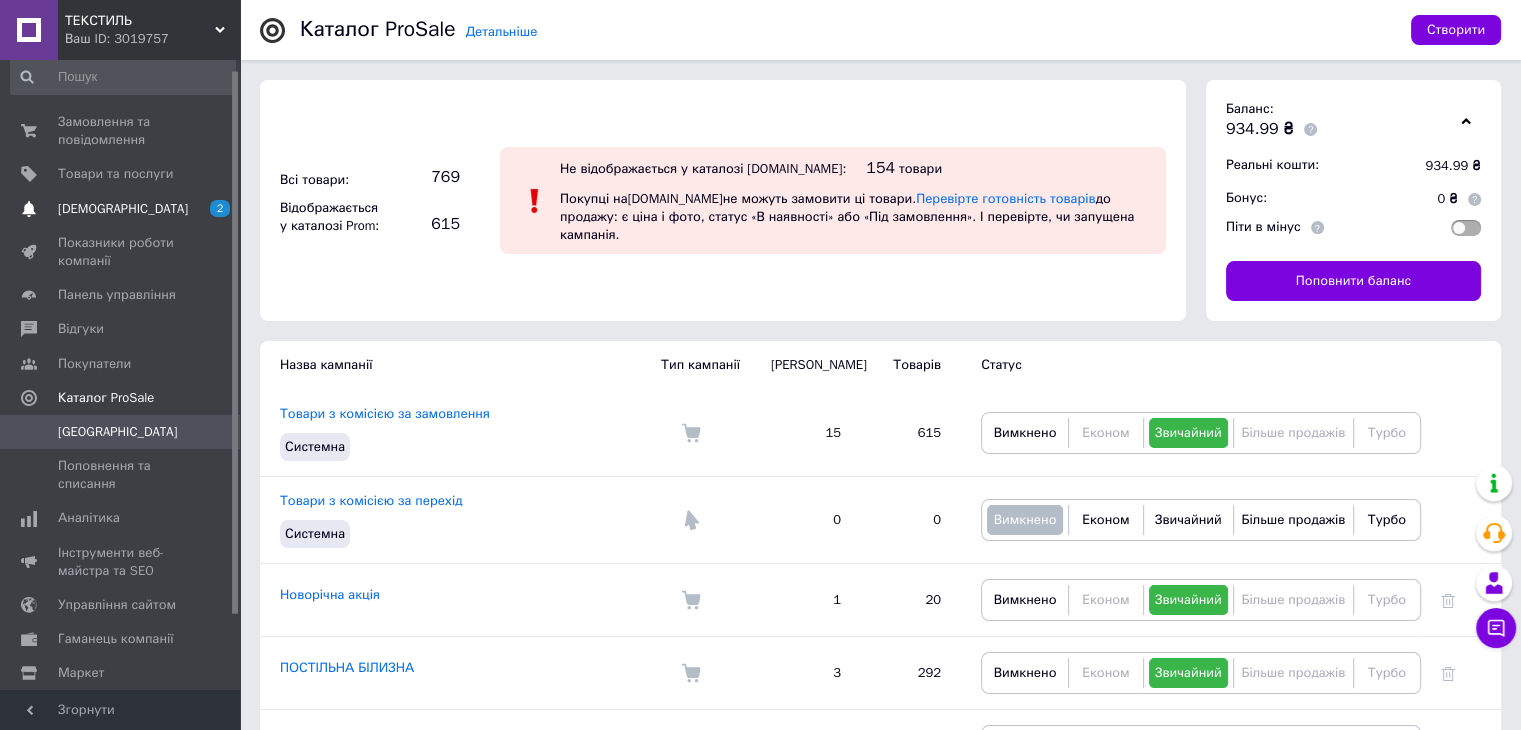 click on "[DEMOGRAPHIC_DATA]" at bounding box center (121, 209) 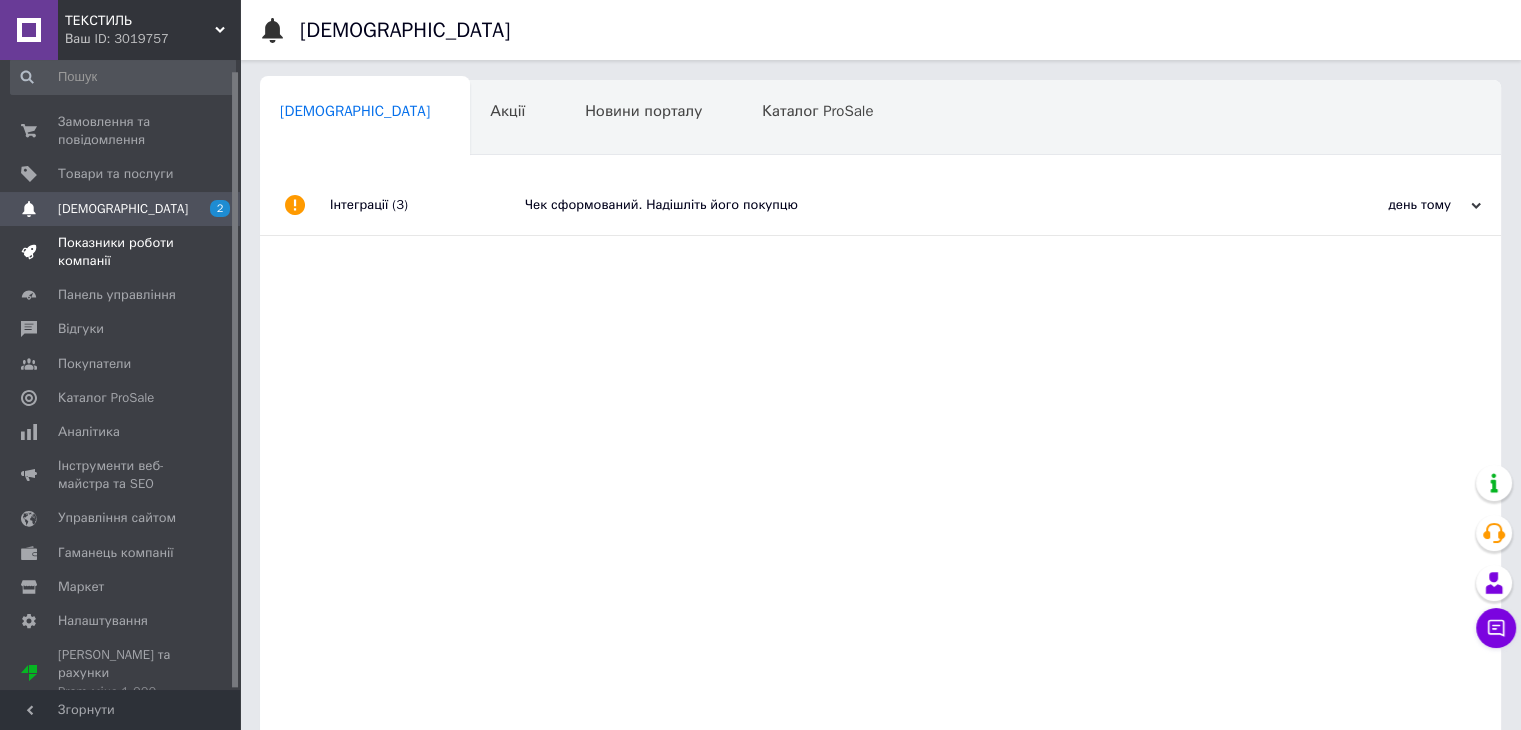 click on "Показники роботи компанії" at bounding box center (121, 252) 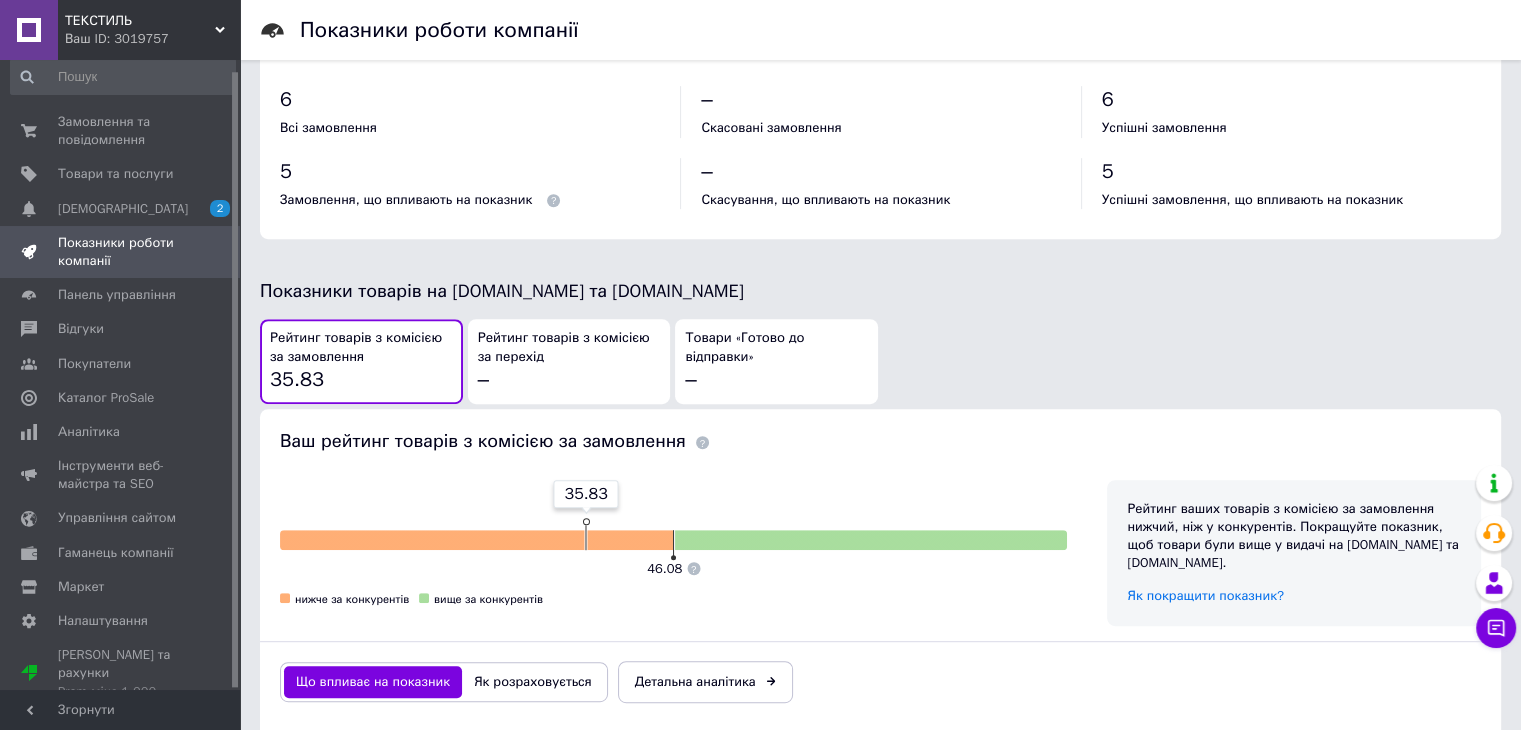 scroll, scrollTop: 886, scrollLeft: 0, axis: vertical 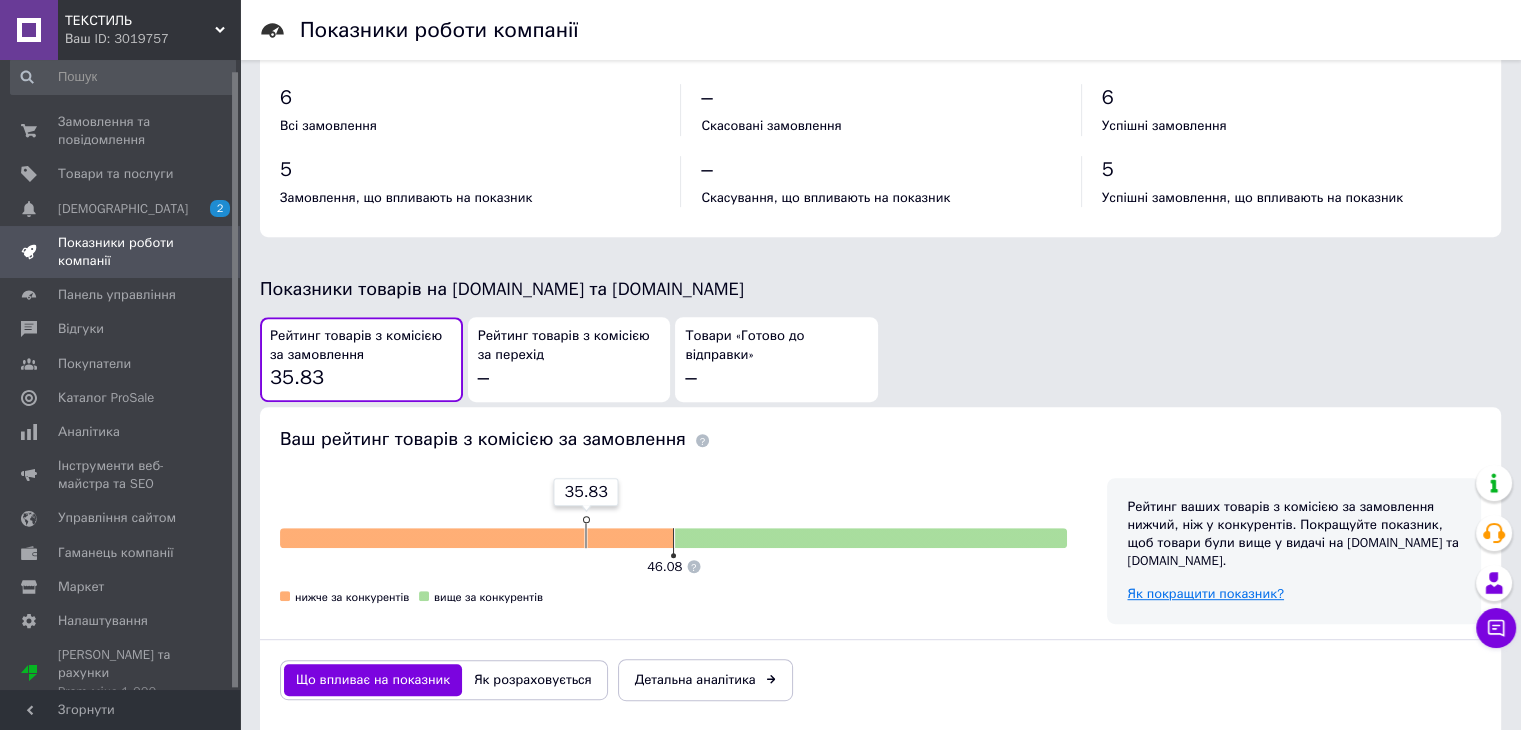 click on "Як покращити показник?" at bounding box center (1205, 593) 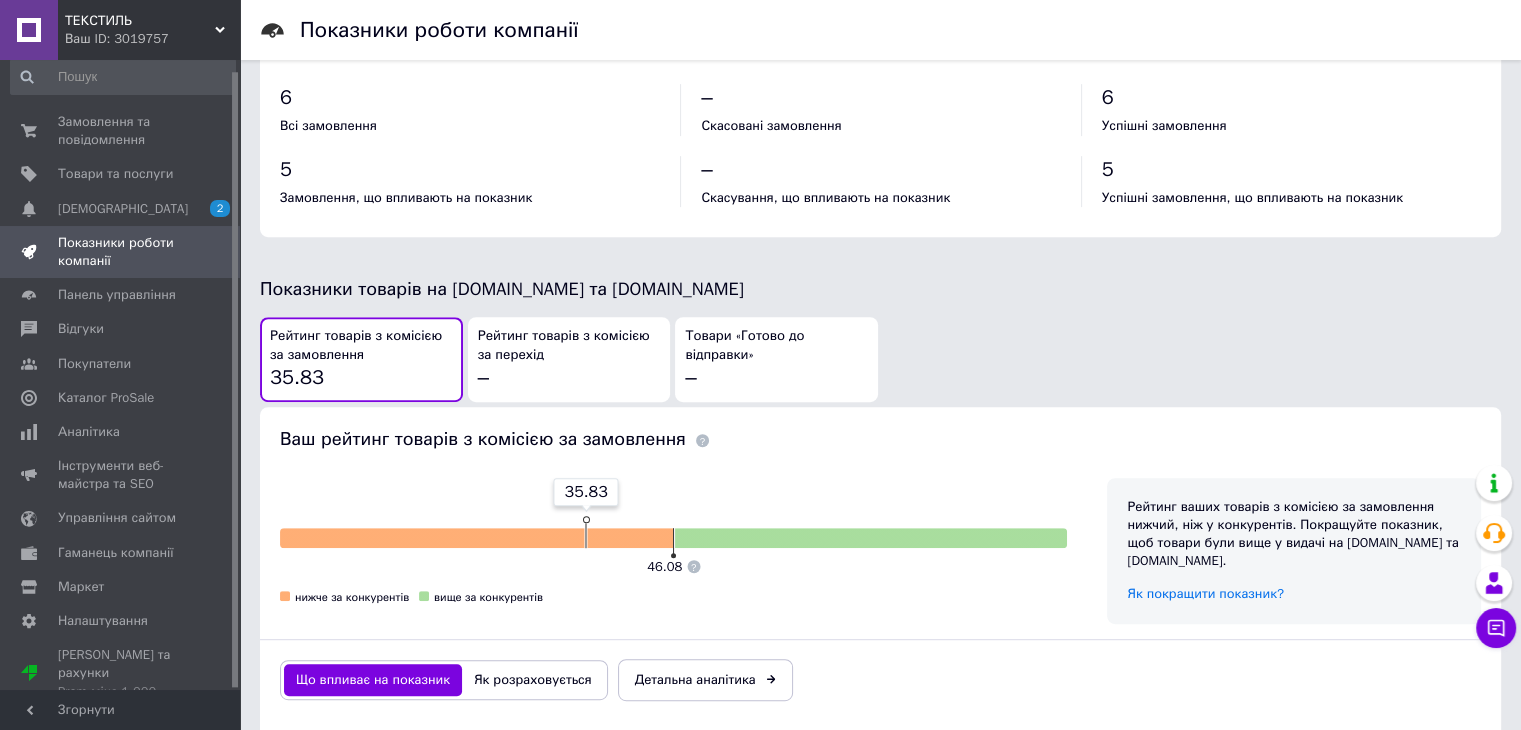 scroll, scrollTop: 1040, scrollLeft: 0, axis: vertical 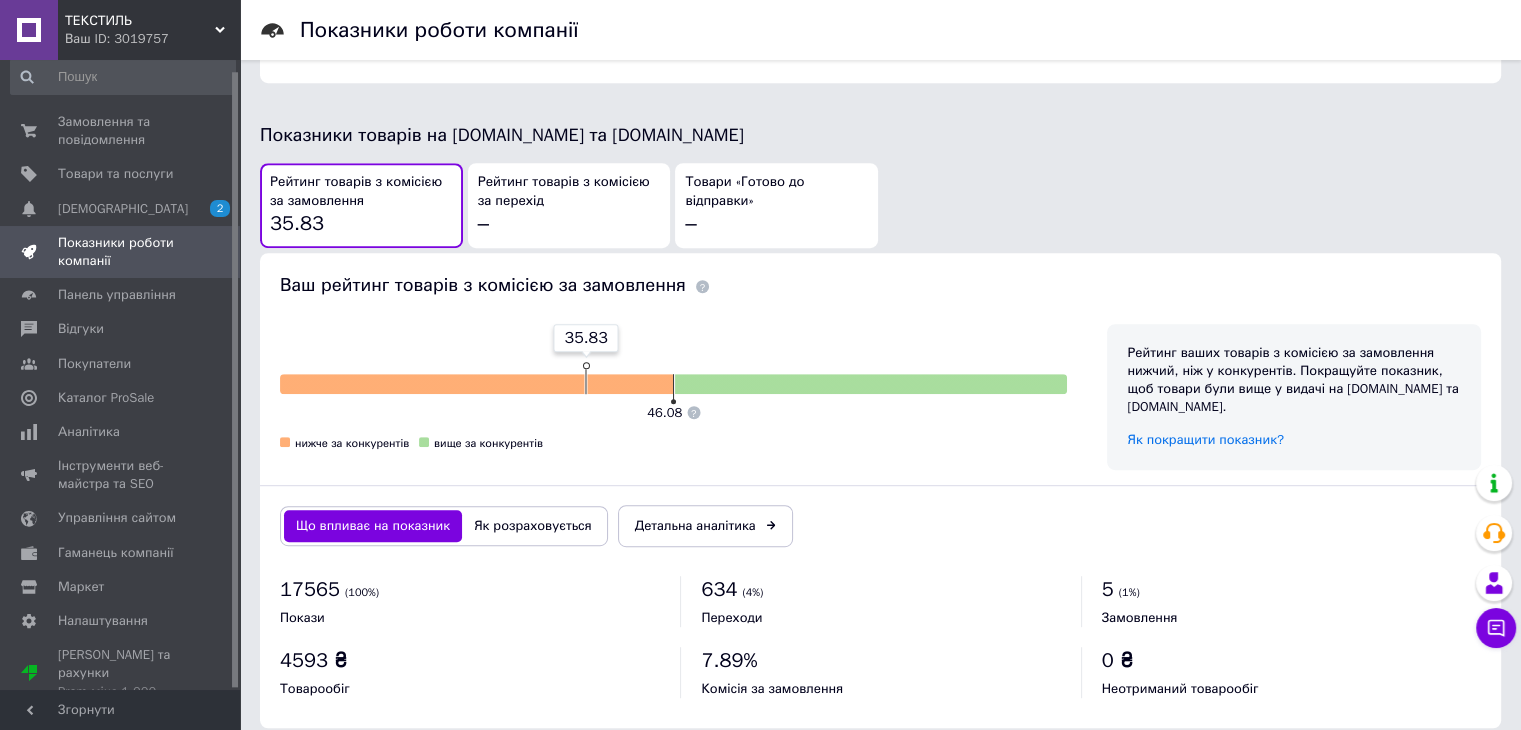 click on "Рейтинг товарів з комісією за перехід" at bounding box center (569, 191) 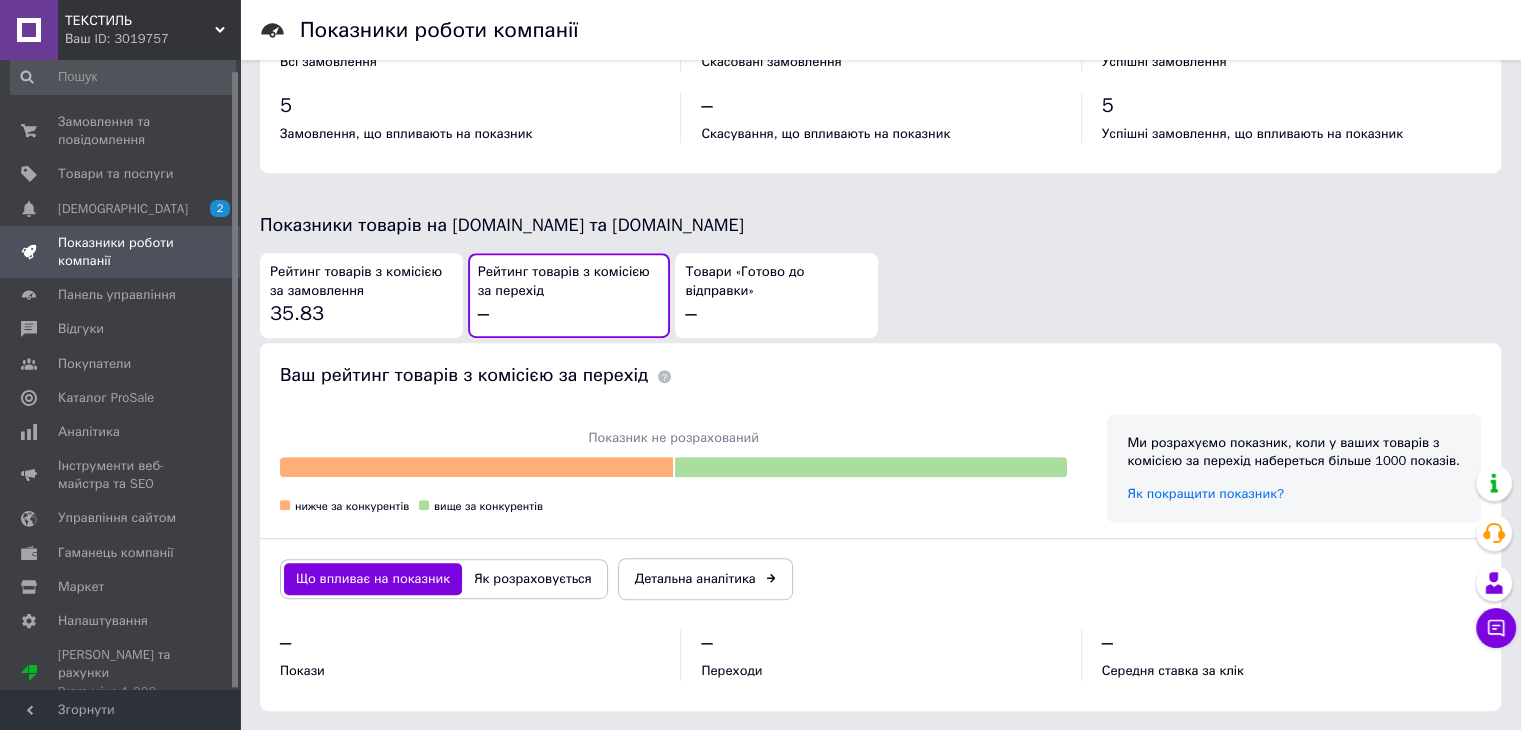 click on "Товари «Готово до відправки»" at bounding box center [776, 281] 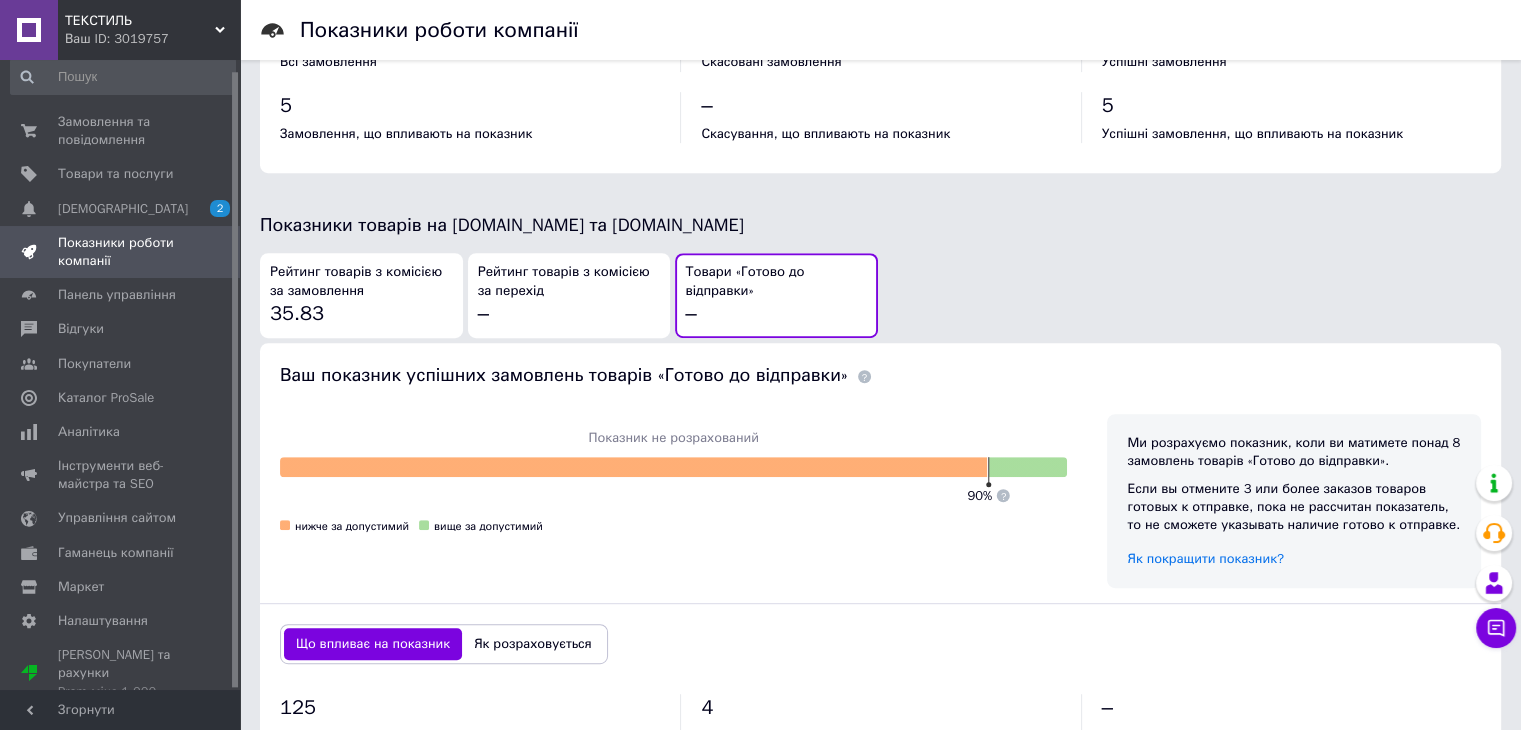 click on "Рейтинг товарів з комісією за перехід" at bounding box center [569, 281] 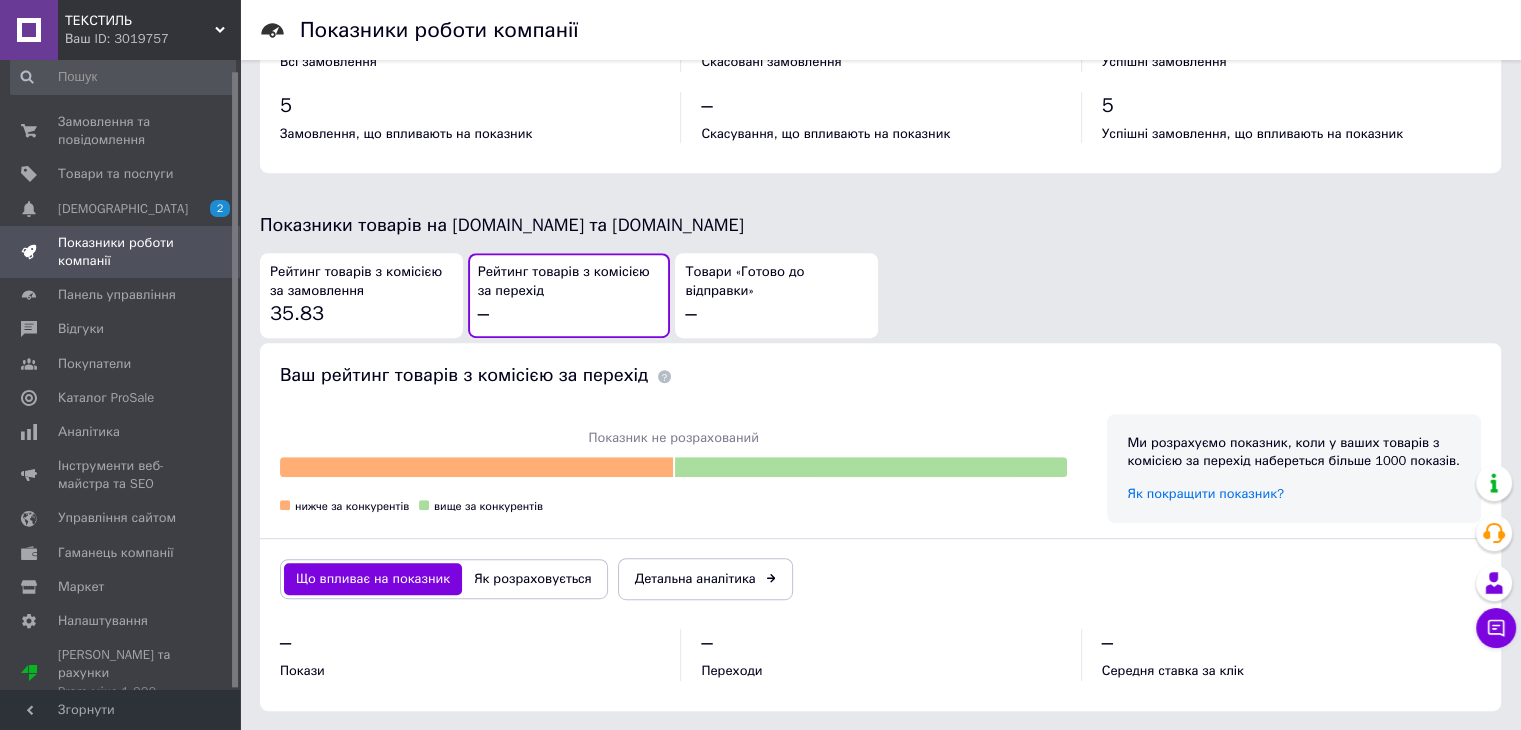click on "Рейтинг товарів з комісією за замовлення" at bounding box center [361, 281] 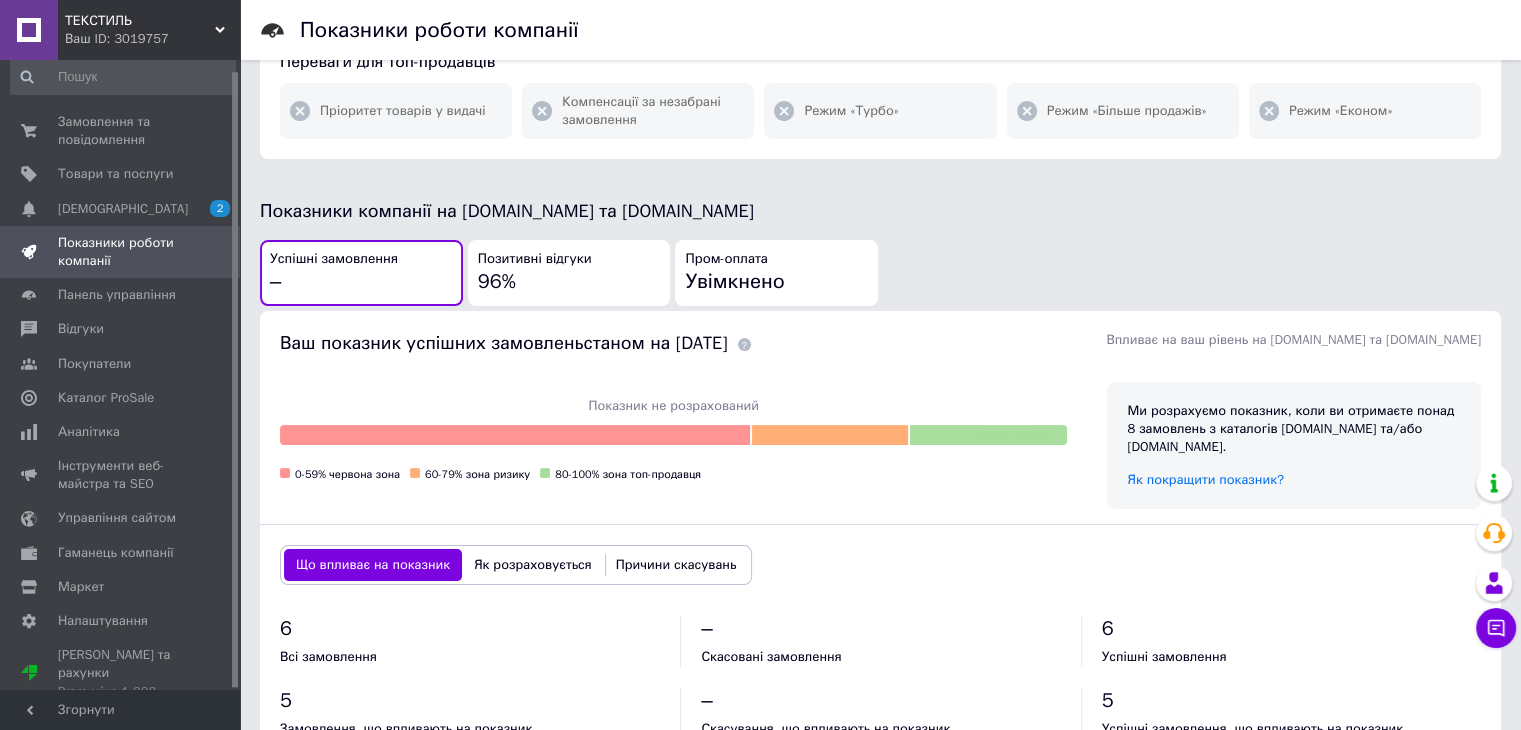 scroll, scrollTop: 358, scrollLeft: 0, axis: vertical 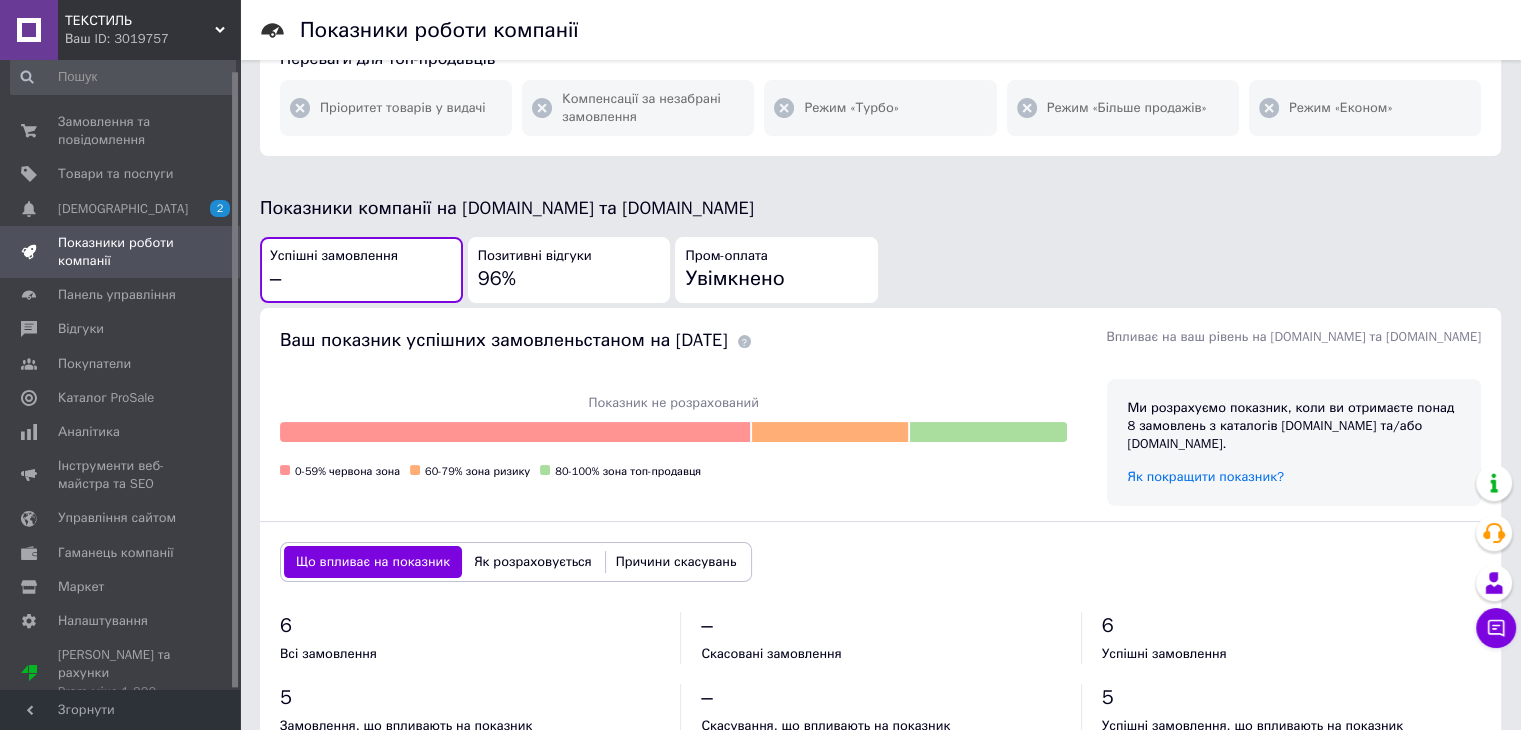 click on "Позитивні відгуки" at bounding box center [535, 256] 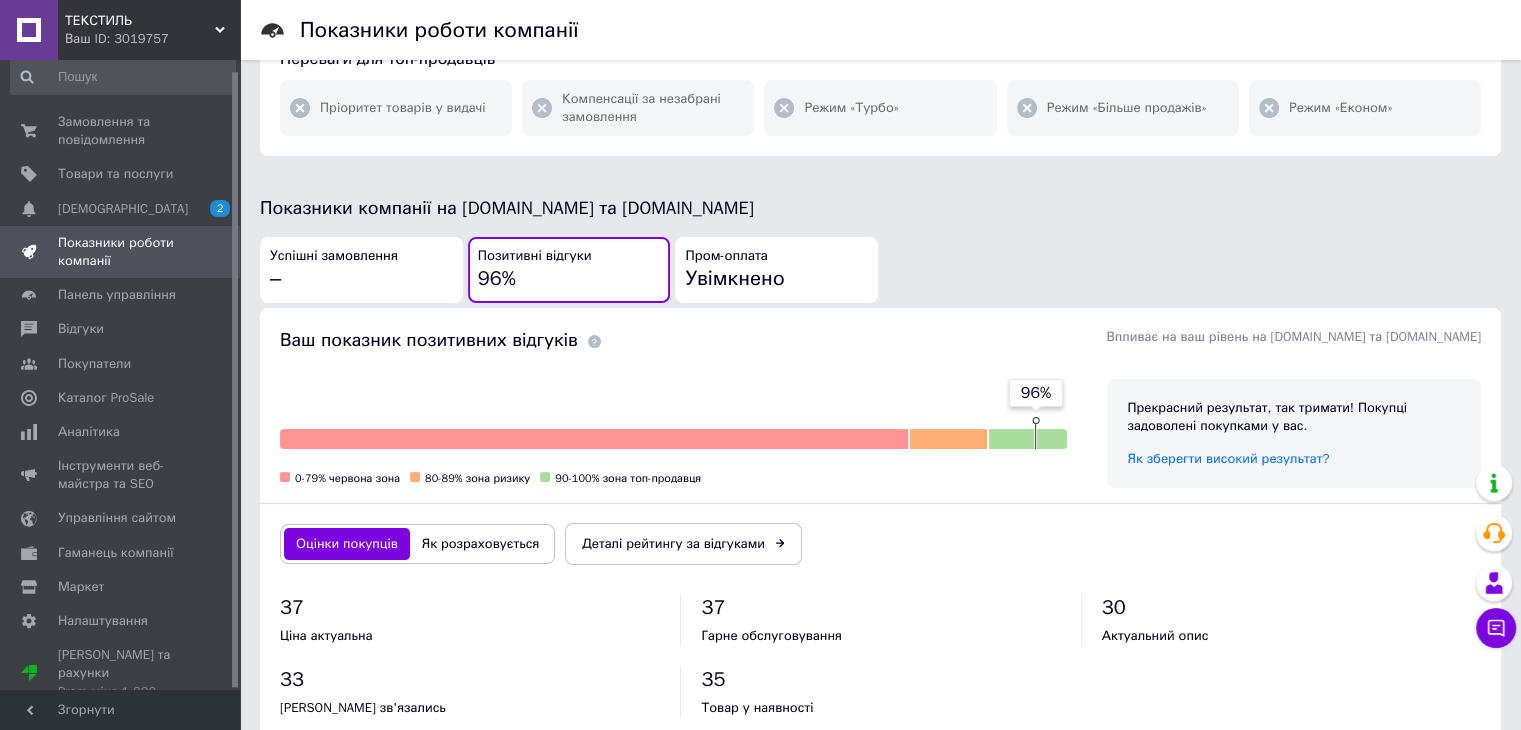 click on "Увімкнено" at bounding box center (734, 278) 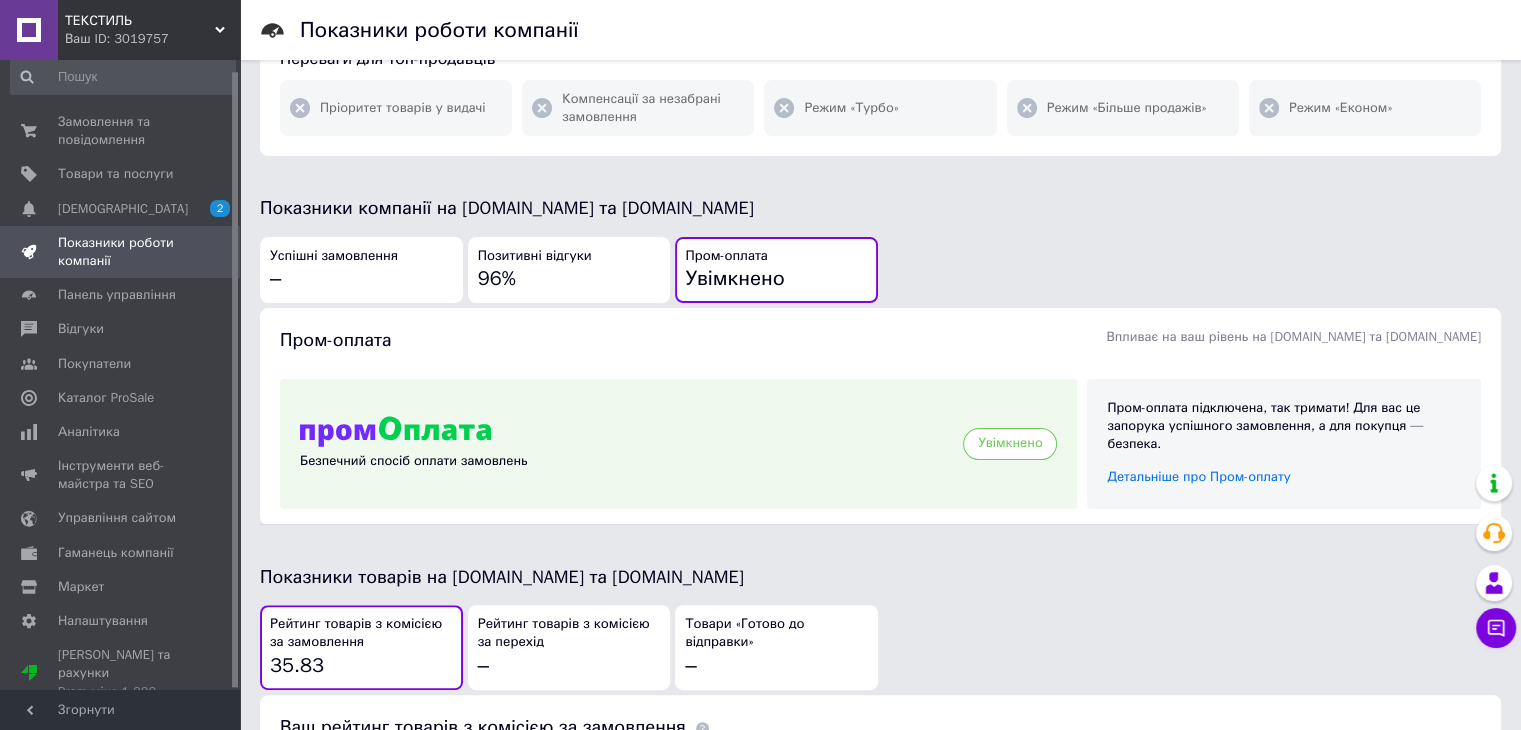 click on "Успішні замовлення" at bounding box center (334, 256) 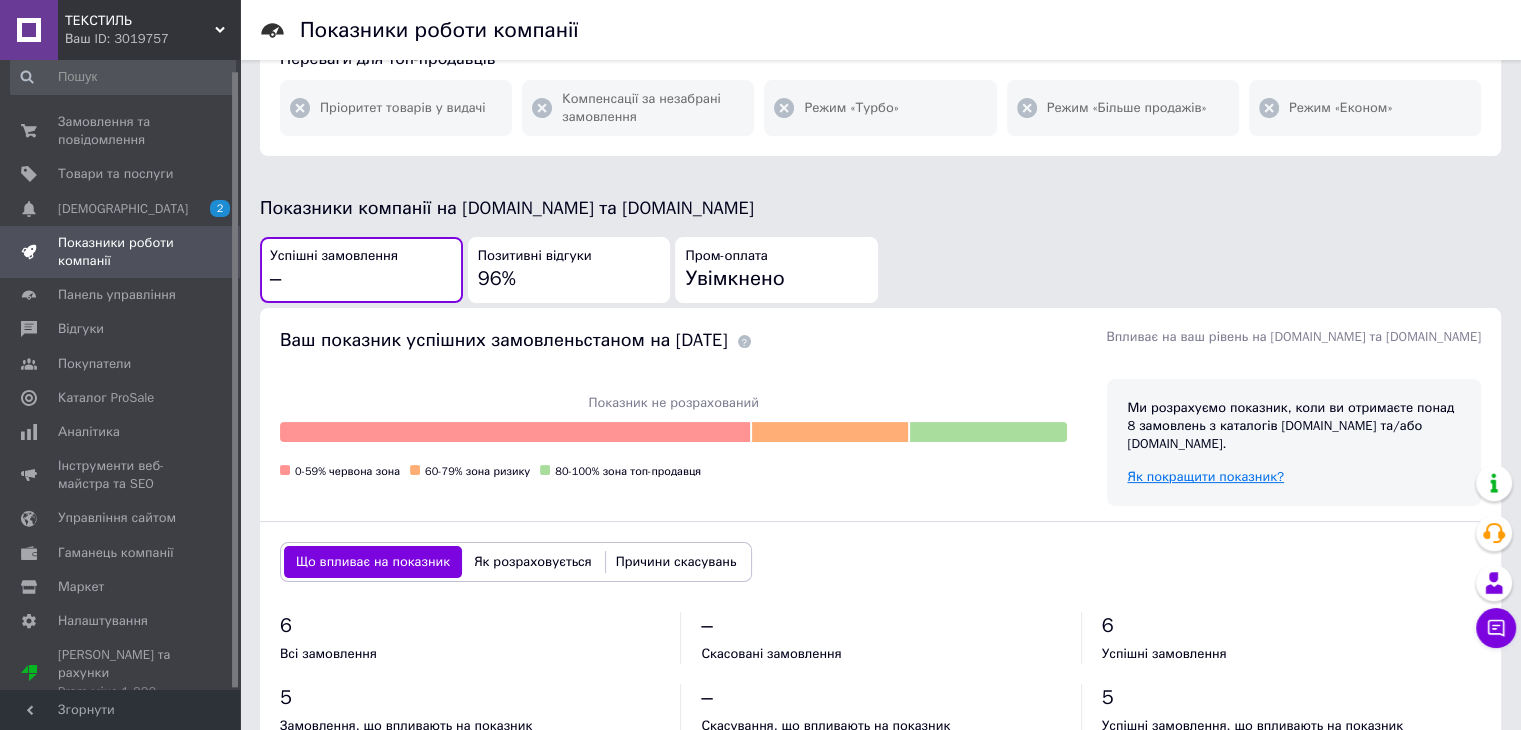 click on "Як покращити показник?" at bounding box center (1205, 476) 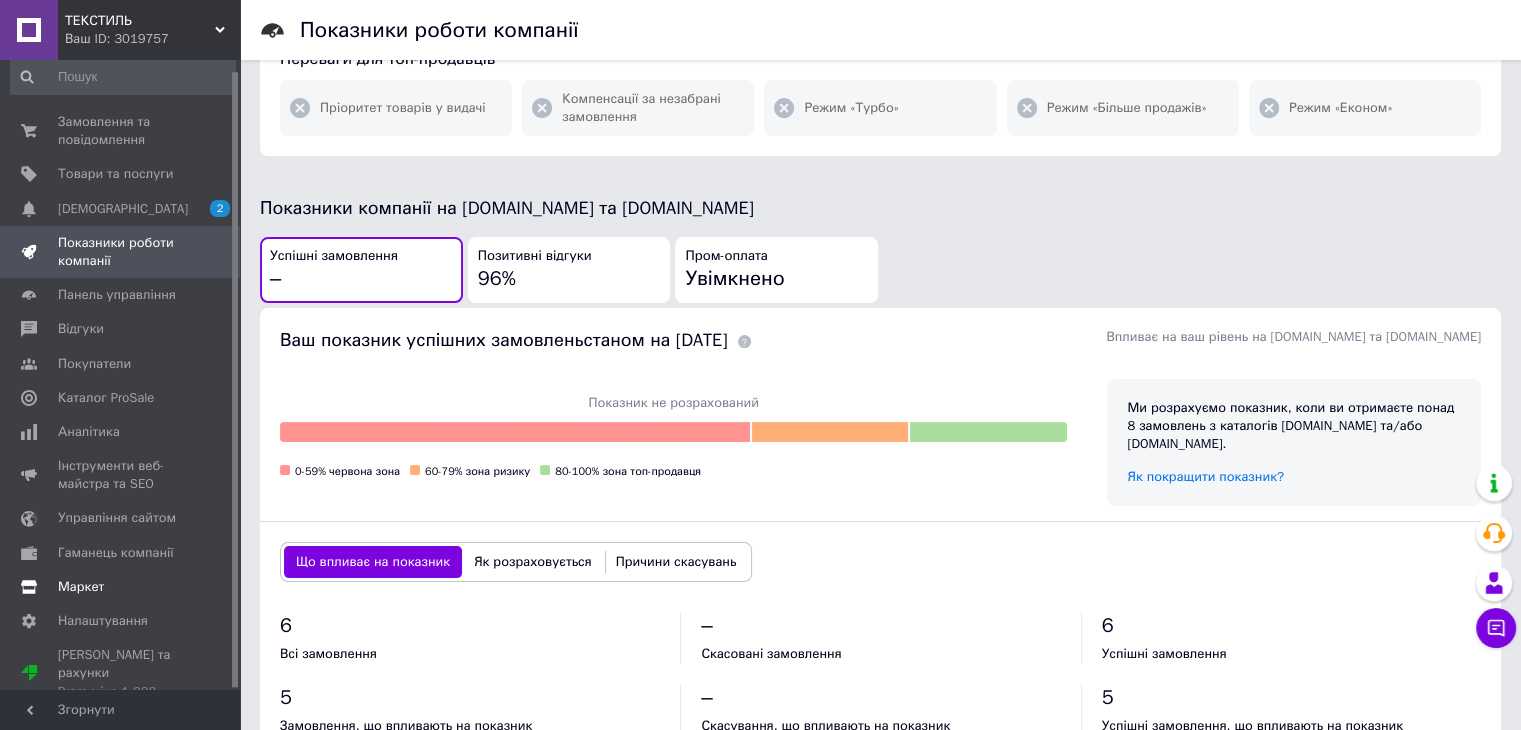 click on "Маркет" at bounding box center (81, 587) 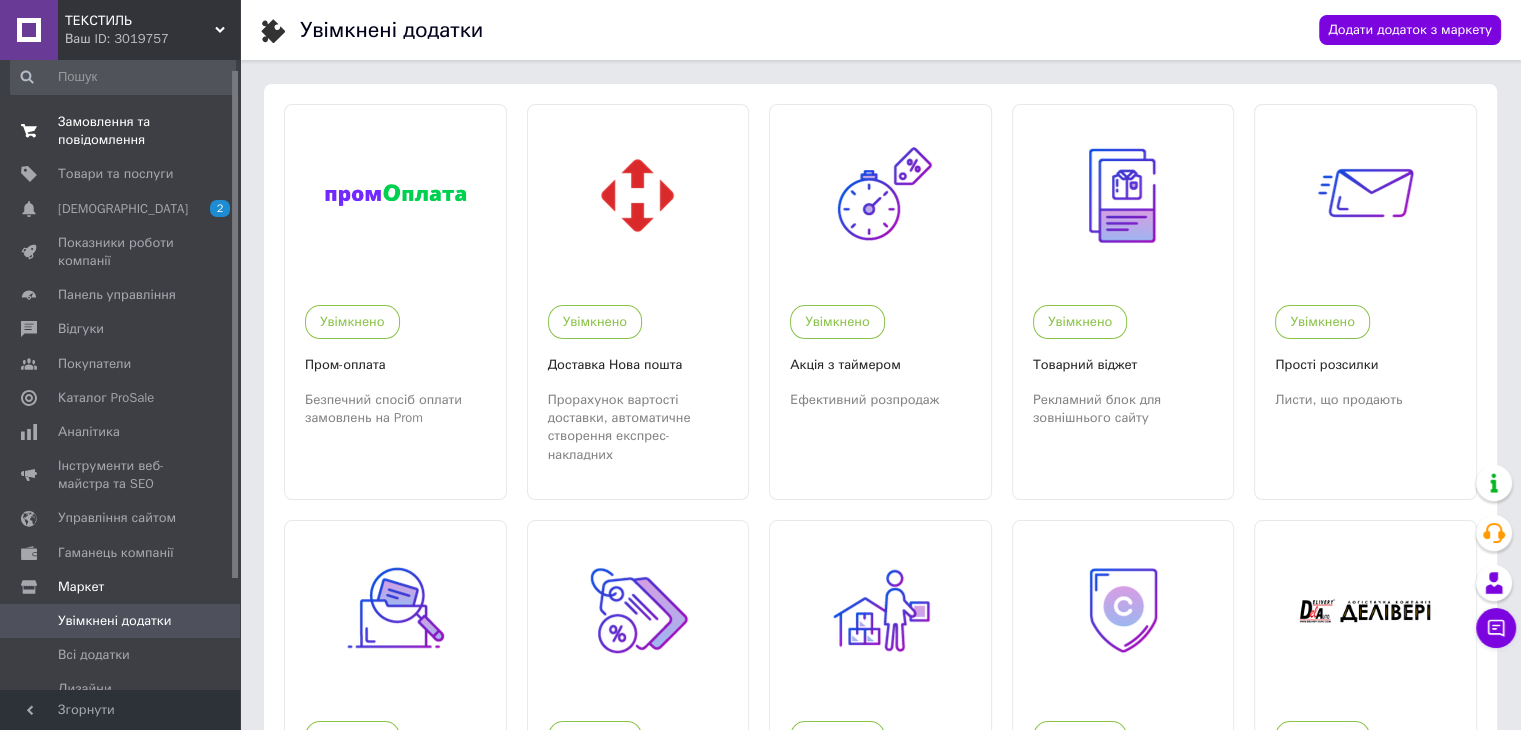click on "Замовлення та повідомлення" at bounding box center [121, 131] 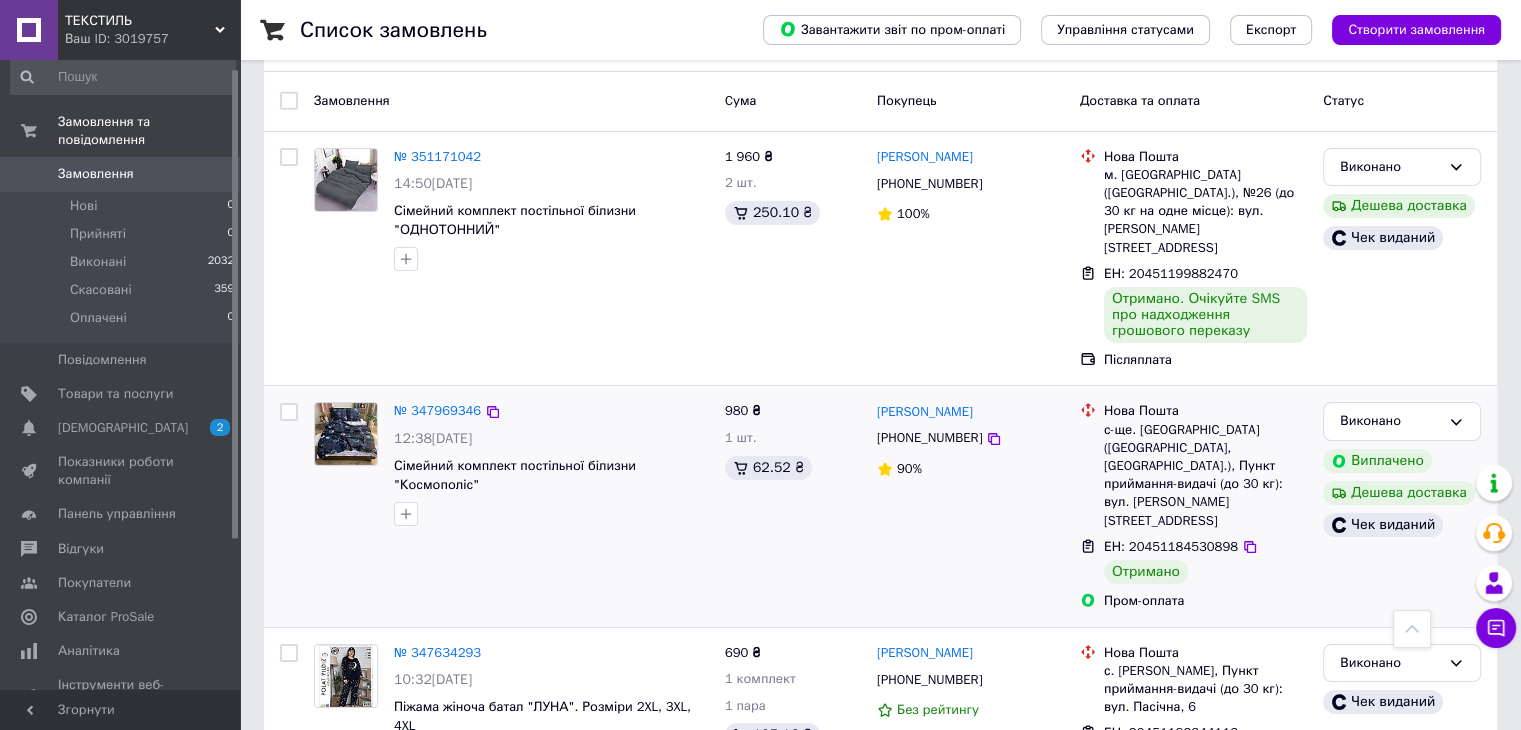 scroll, scrollTop: 0, scrollLeft: 0, axis: both 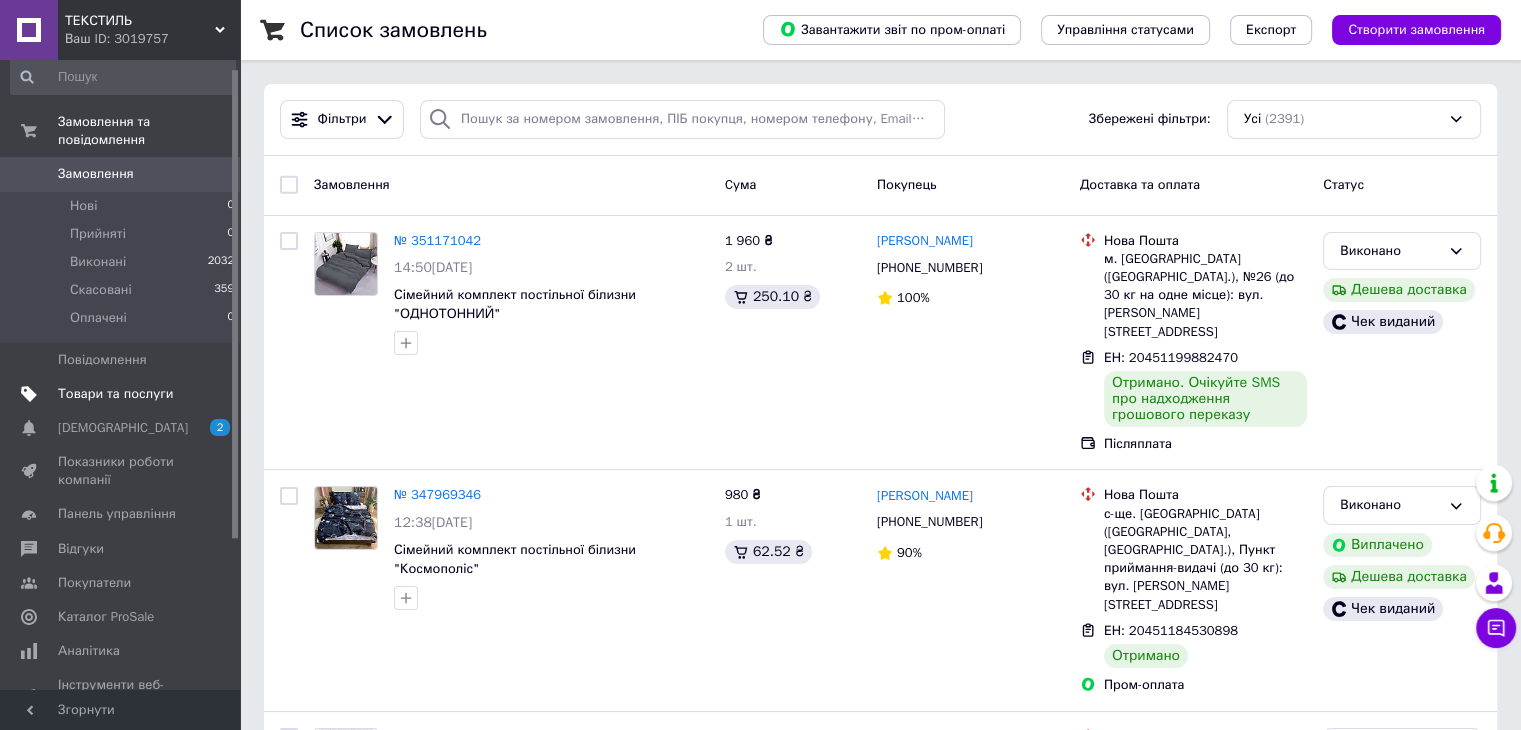 click on "Товари та послуги" at bounding box center [115, 394] 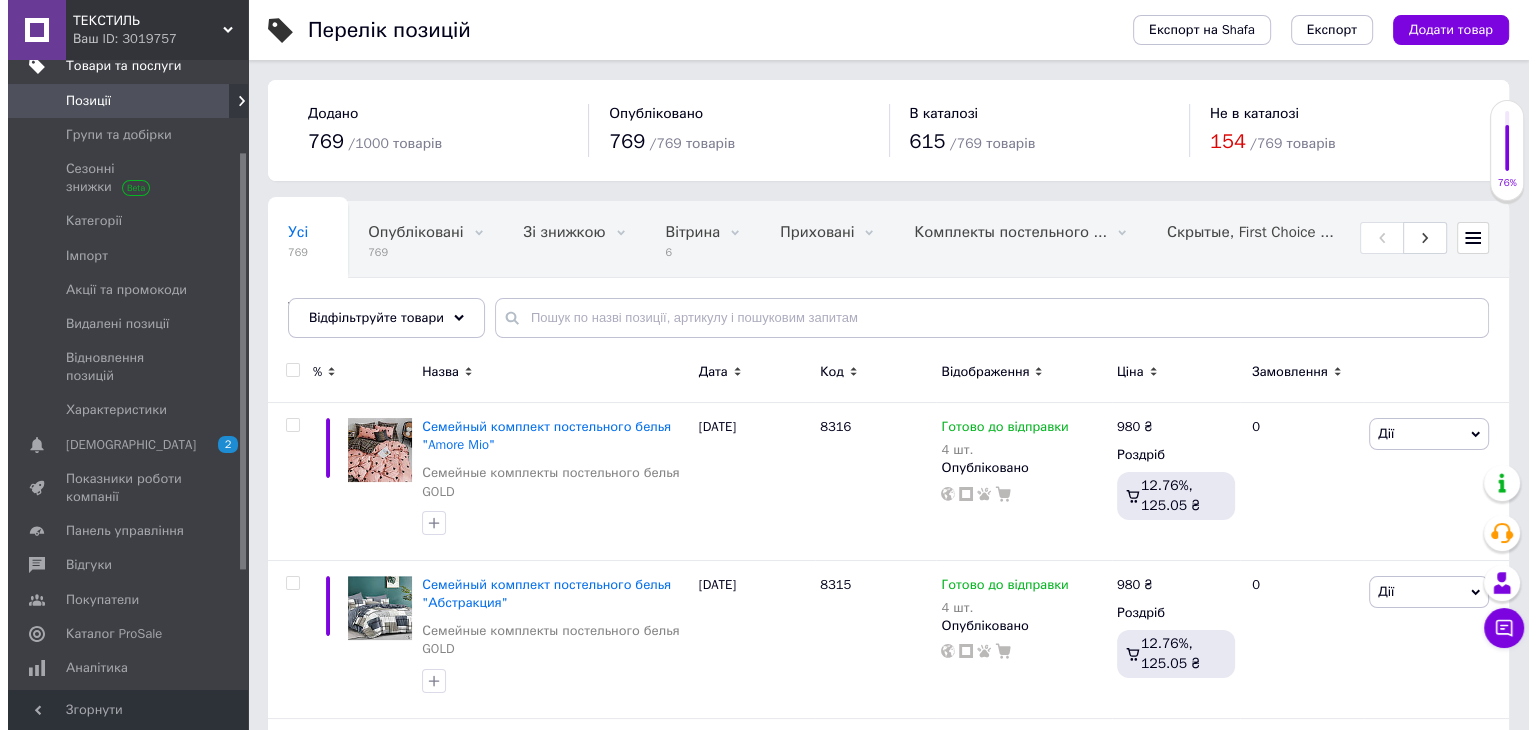 scroll, scrollTop: 144, scrollLeft: 0, axis: vertical 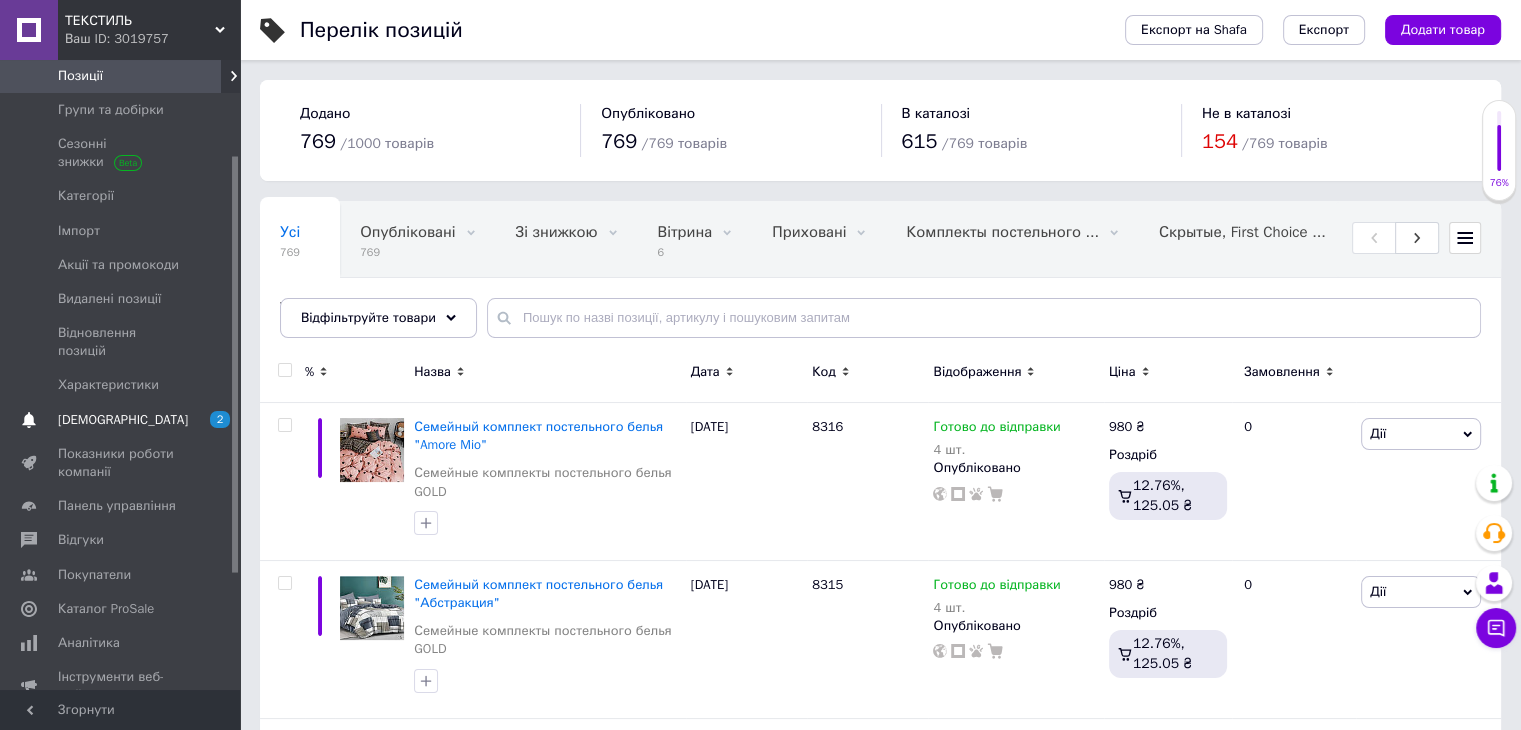 click on "[DEMOGRAPHIC_DATA]" at bounding box center [123, 420] 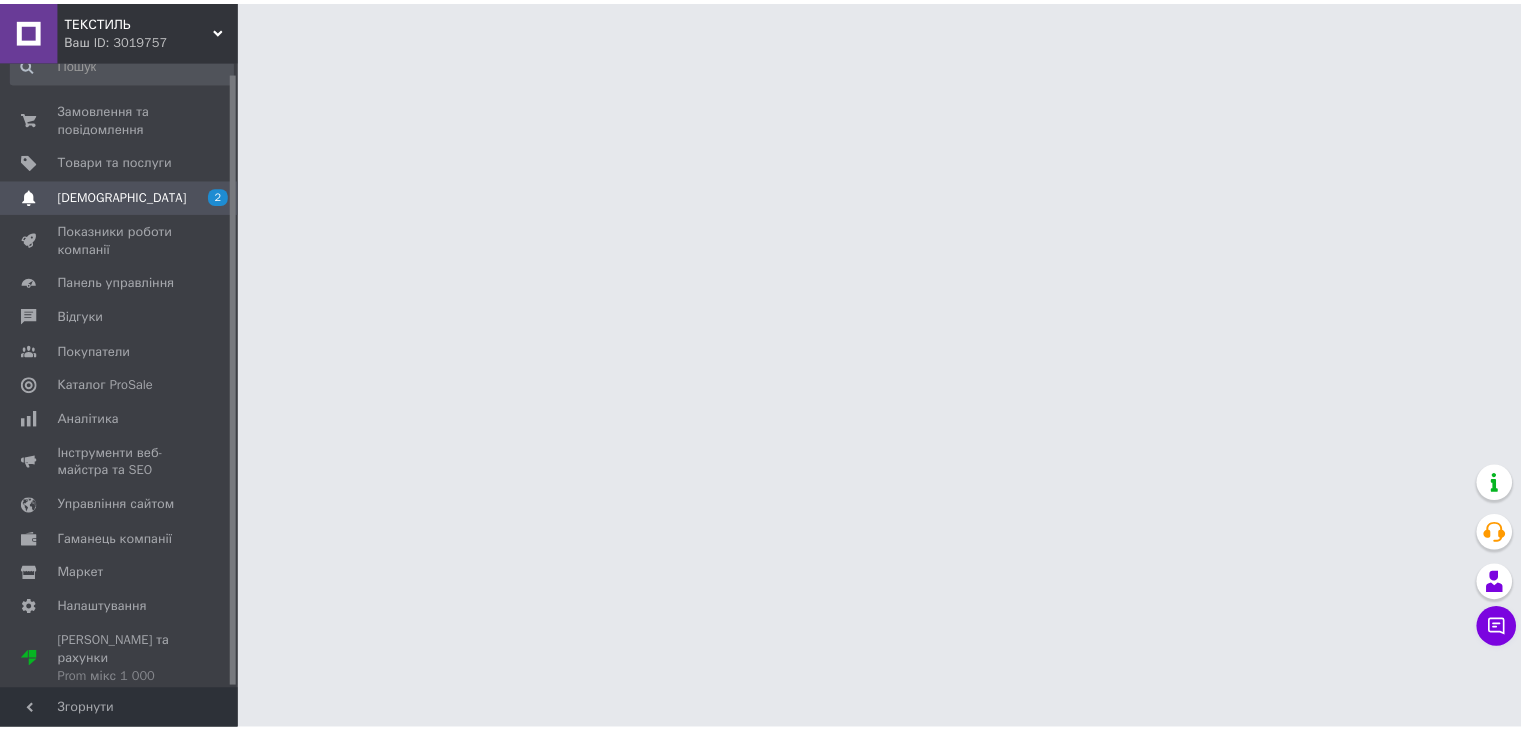 scroll, scrollTop: 11, scrollLeft: 0, axis: vertical 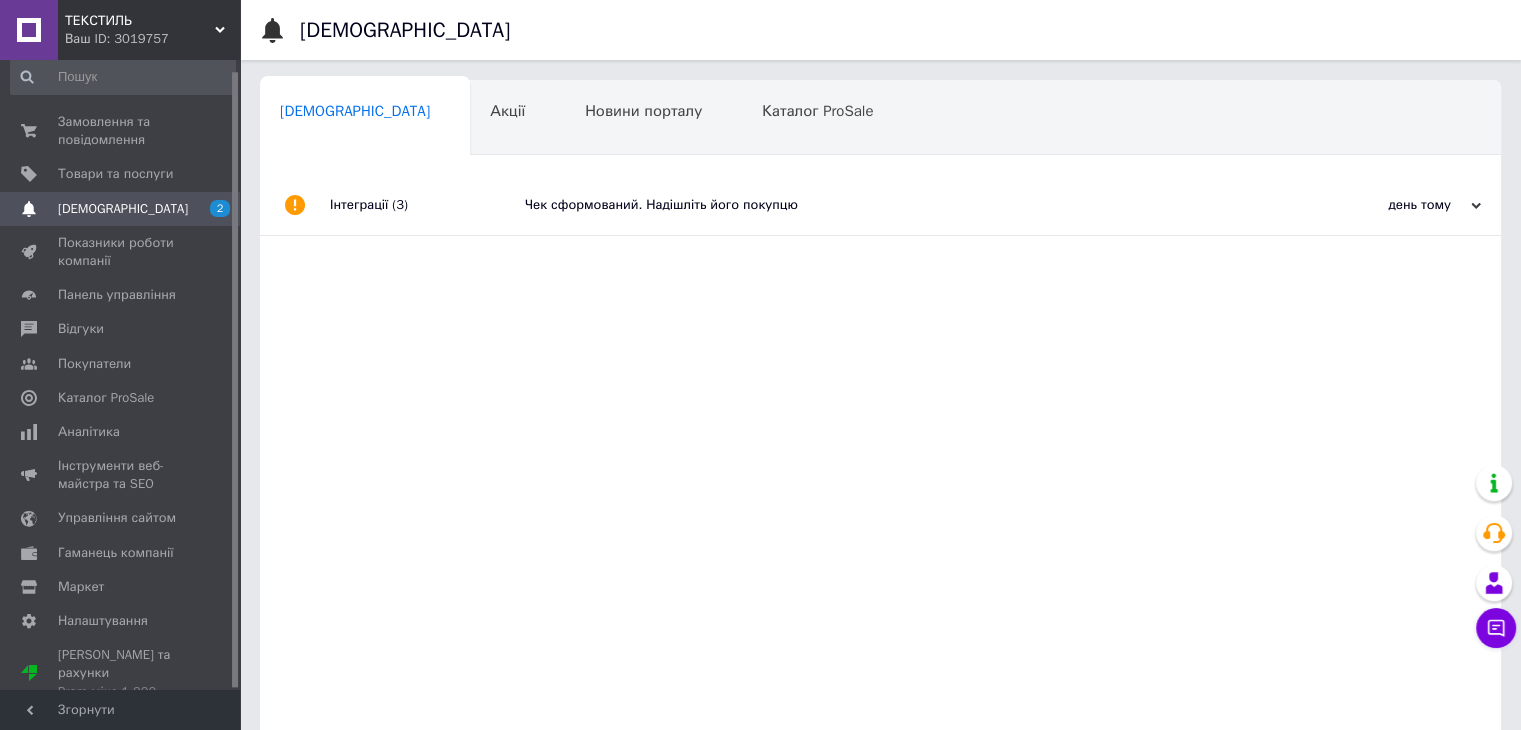 click on "Чек сформований. Надішліть його покупцю" at bounding box center [903, 205] 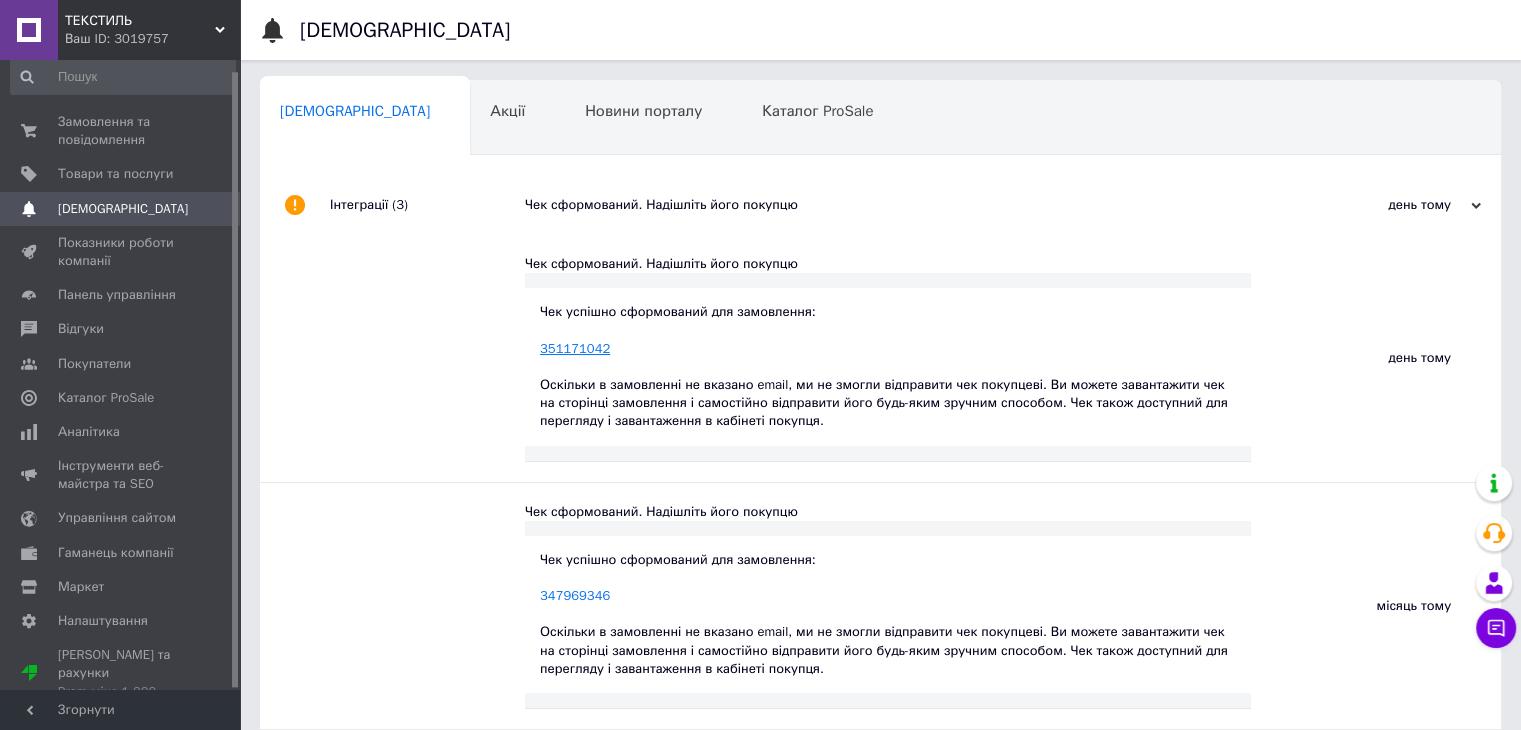 click on "351171042" at bounding box center [575, 348] 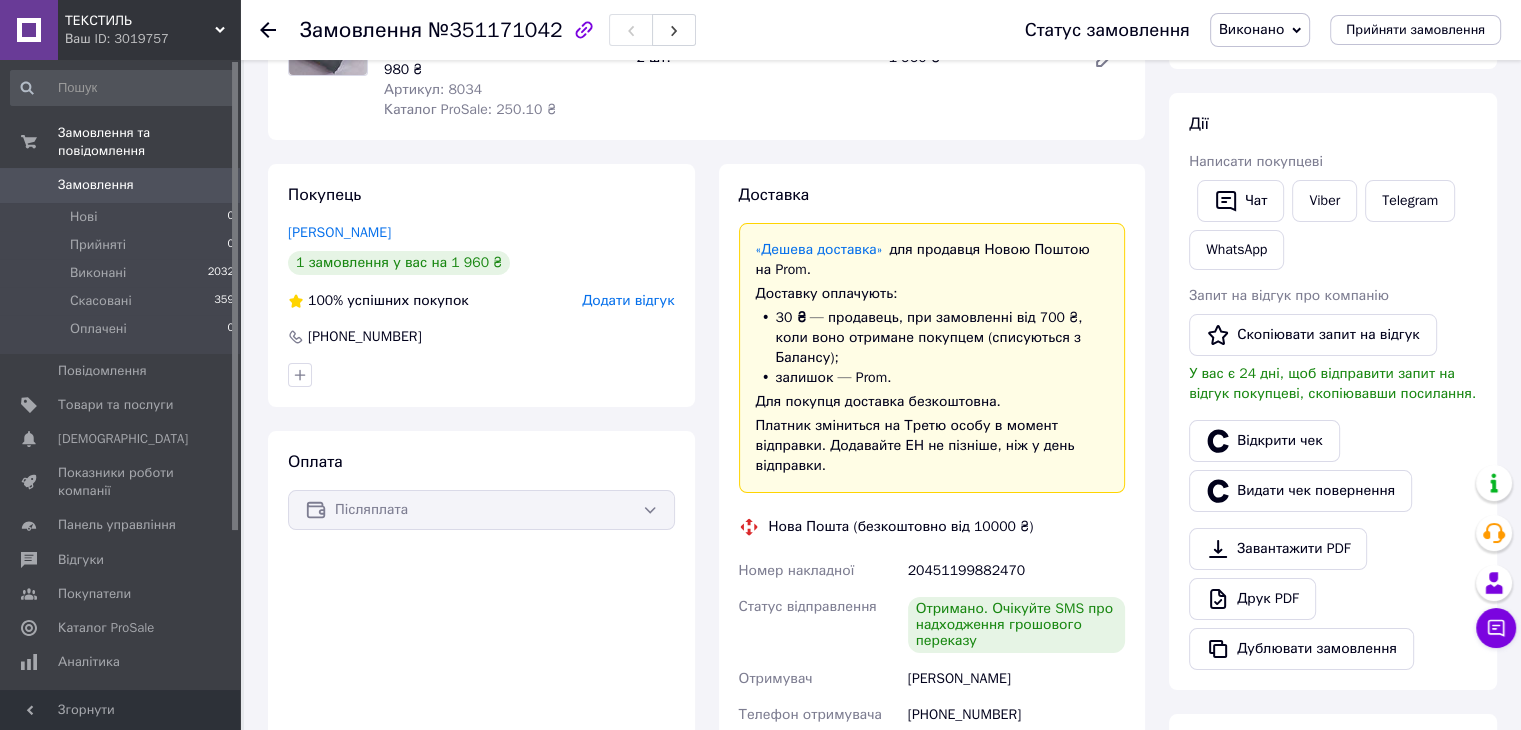 scroll, scrollTop: 0, scrollLeft: 0, axis: both 